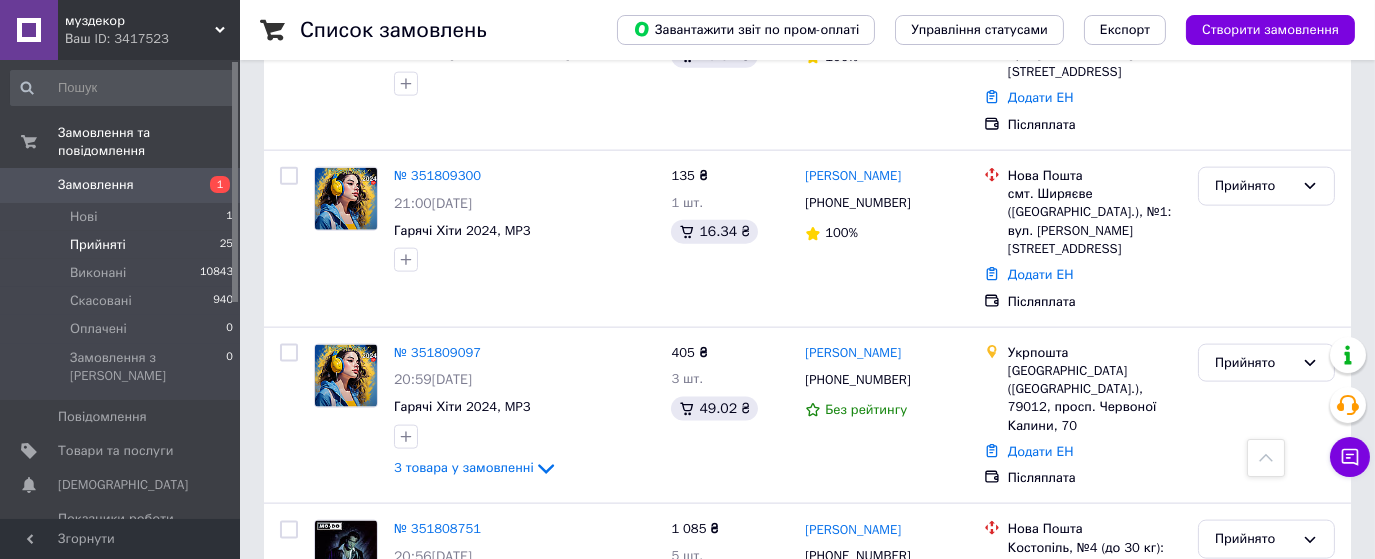 scroll, scrollTop: 4398, scrollLeft: 0, axis: vertical 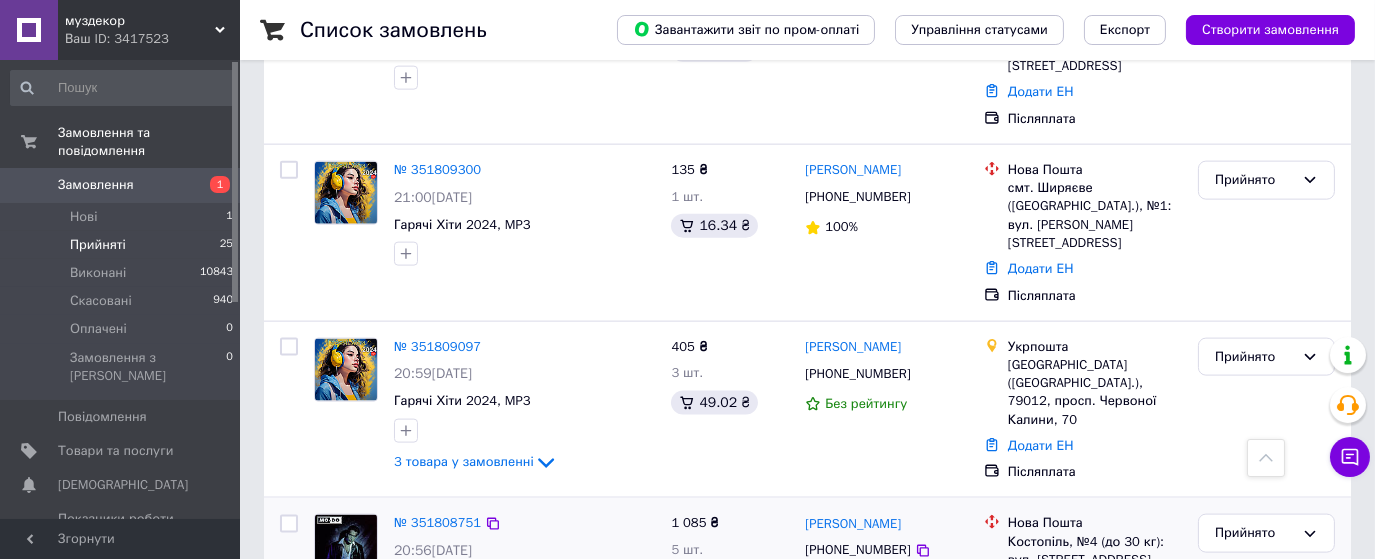 click at bounding box center [346, 546] 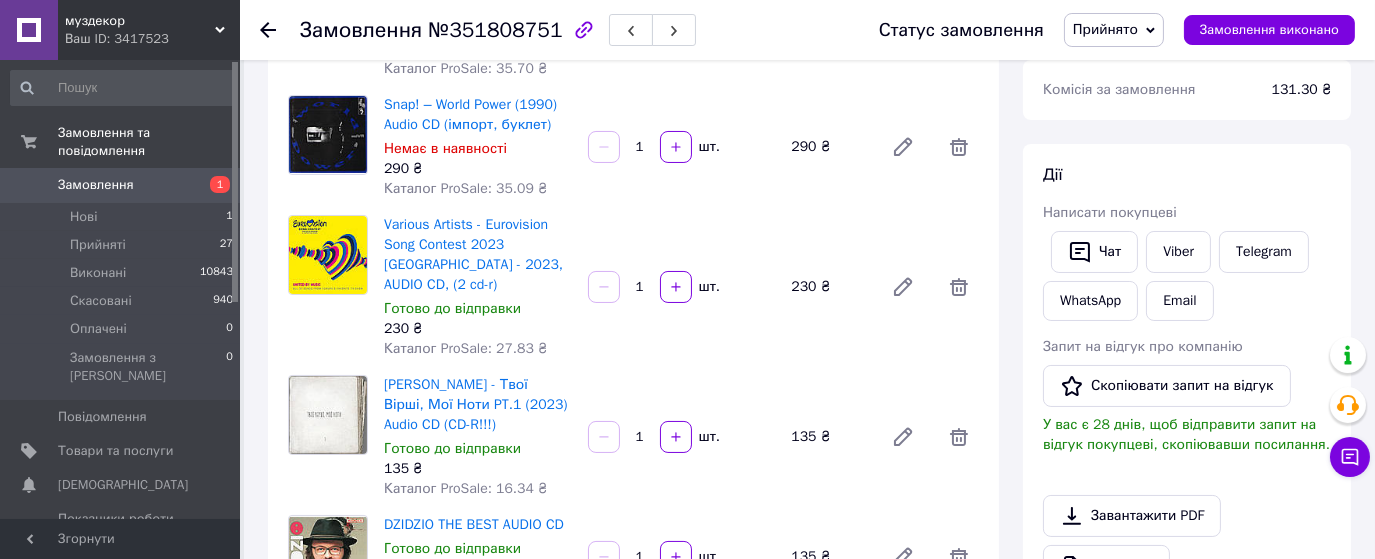 scroll, scrollTop: 222, scrollLeft: 0, axis: vertical 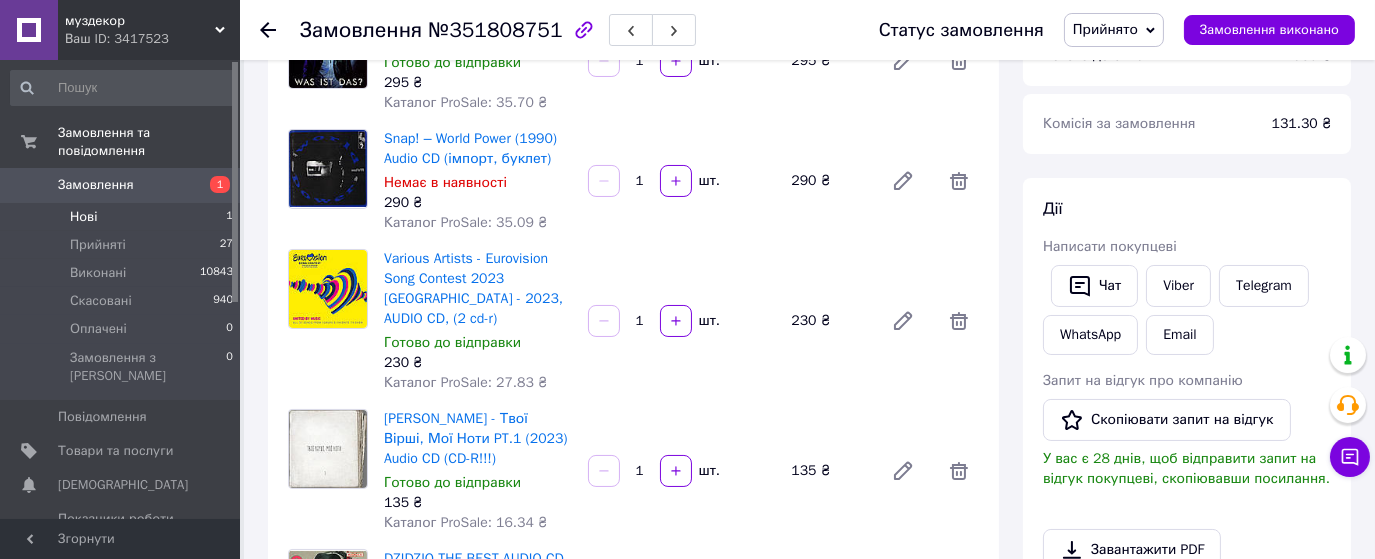 click on "Нові" at bounding box center (83, 217) 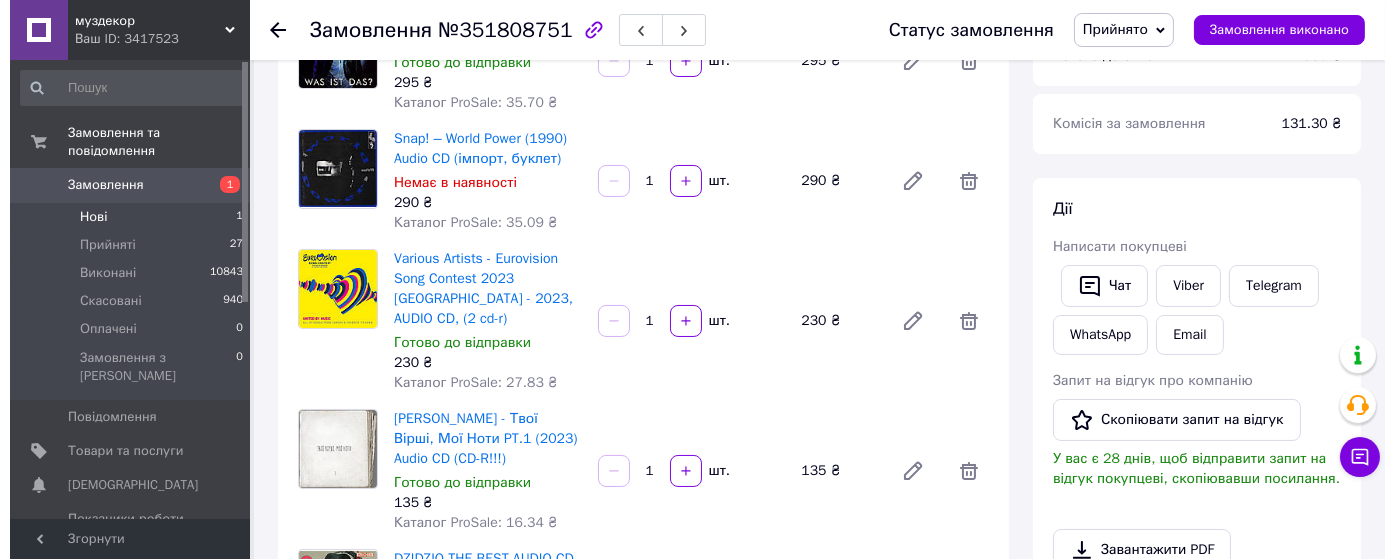 scroll, scrollTop: 0, scrollLeft: 0, axis: both 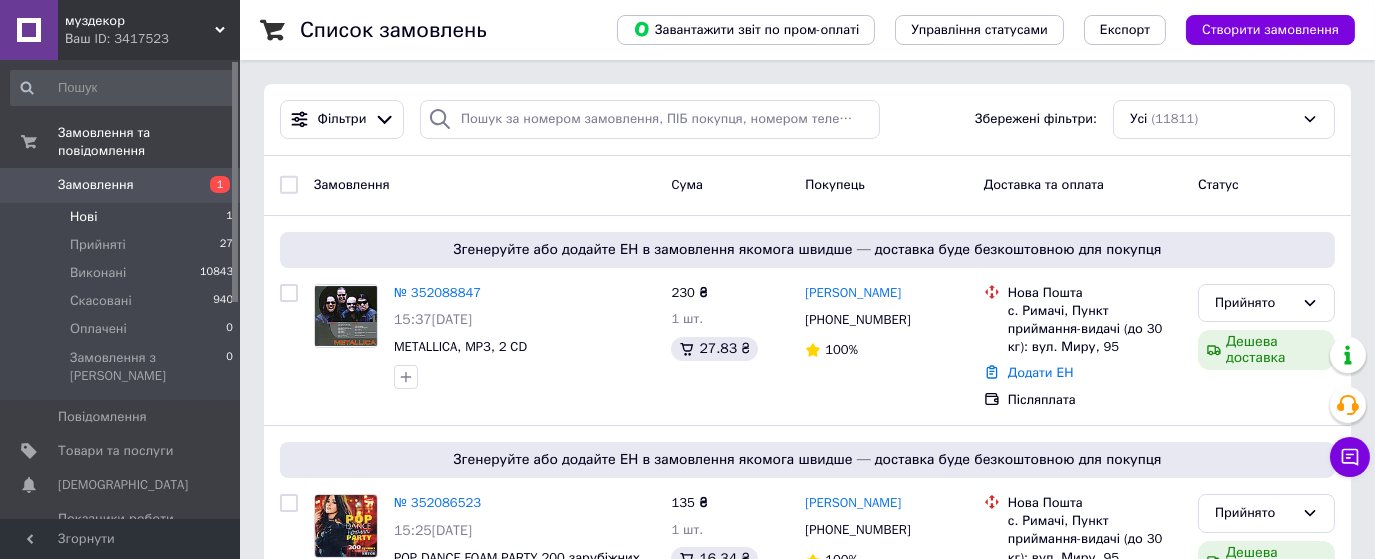 click on "Нові" at bounding box center [83, 217] 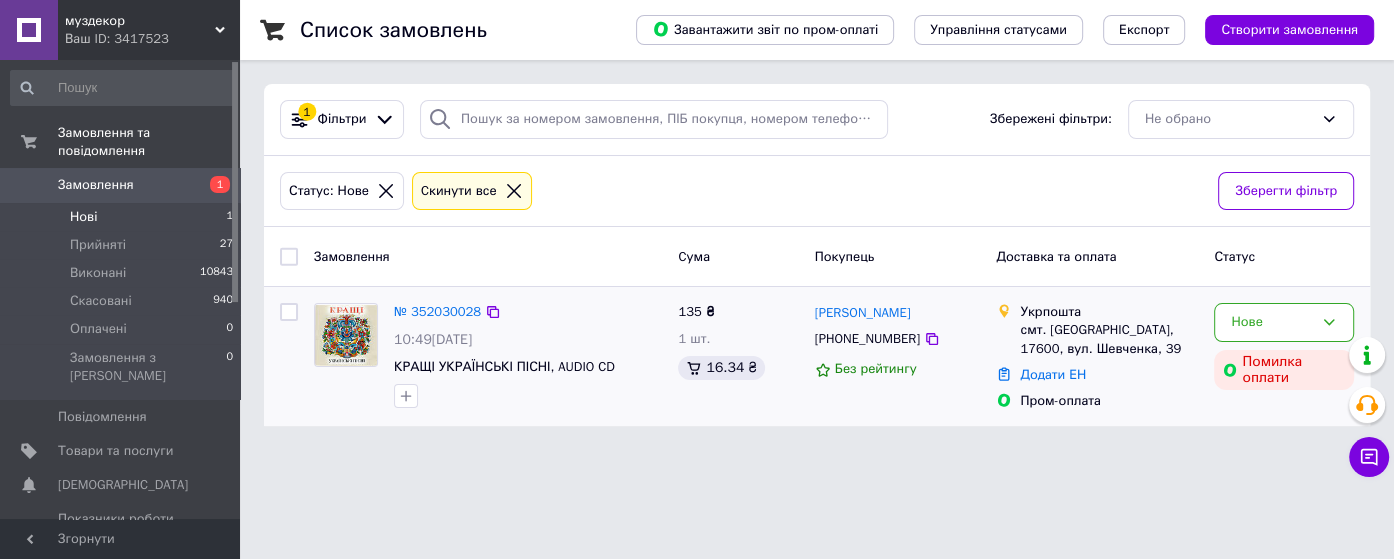 click at bounding box center (346, 335) 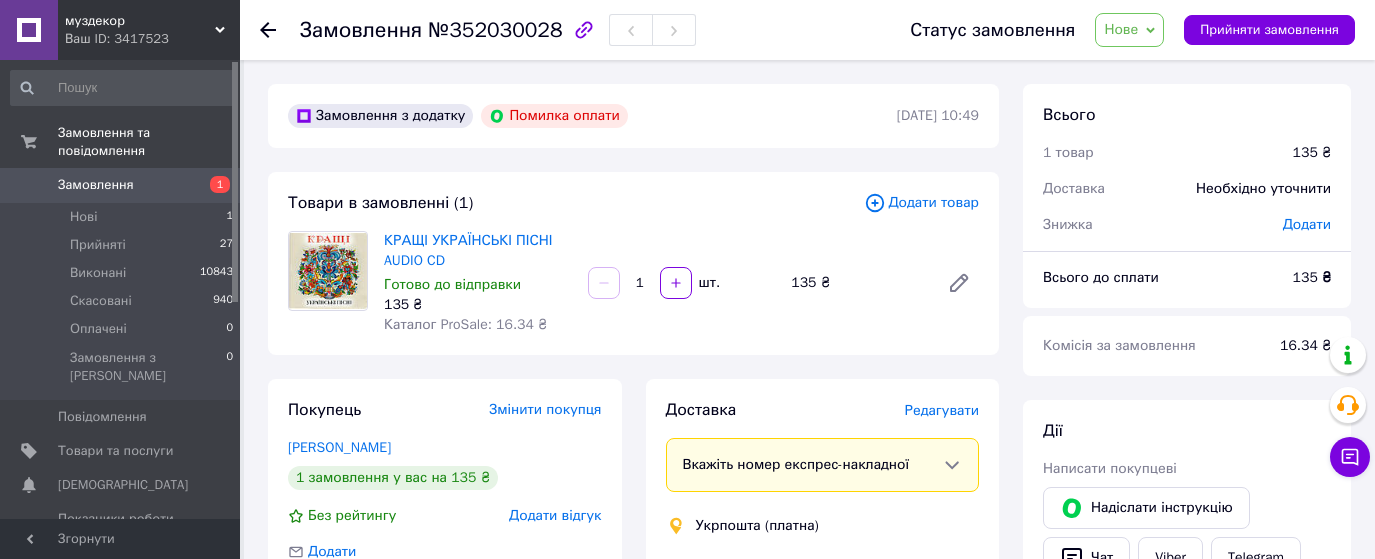 scroll, scrollTop: 0, scrollLeft: 0, axis: both 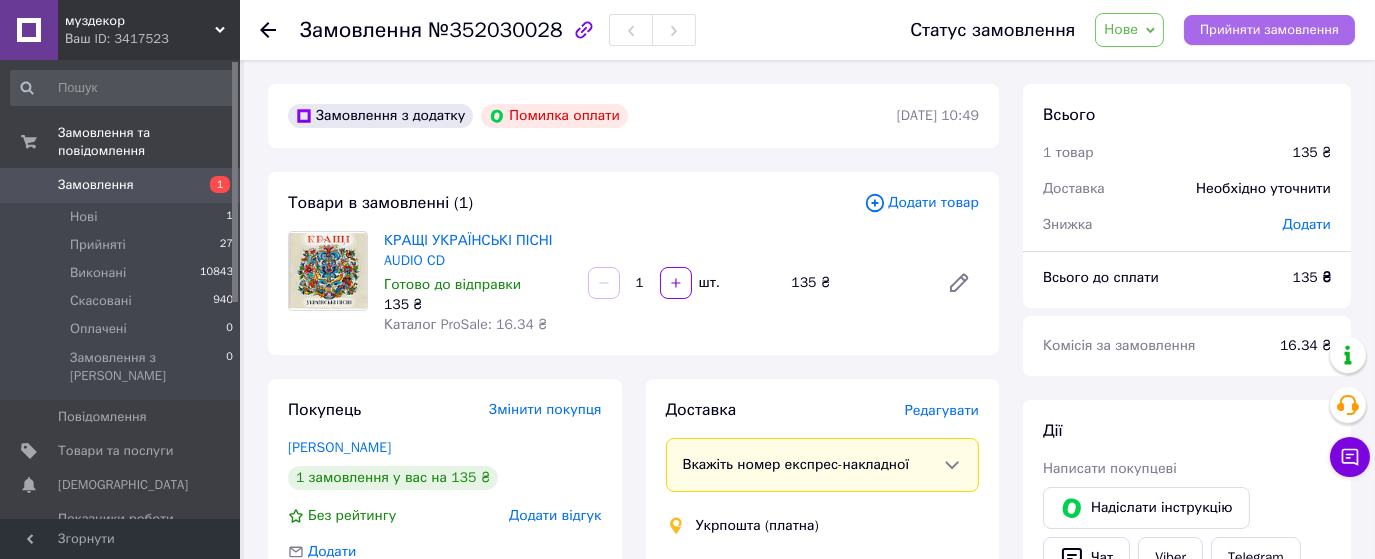 click on "Прийняти замовлення" at bounding box center (1269, 30) 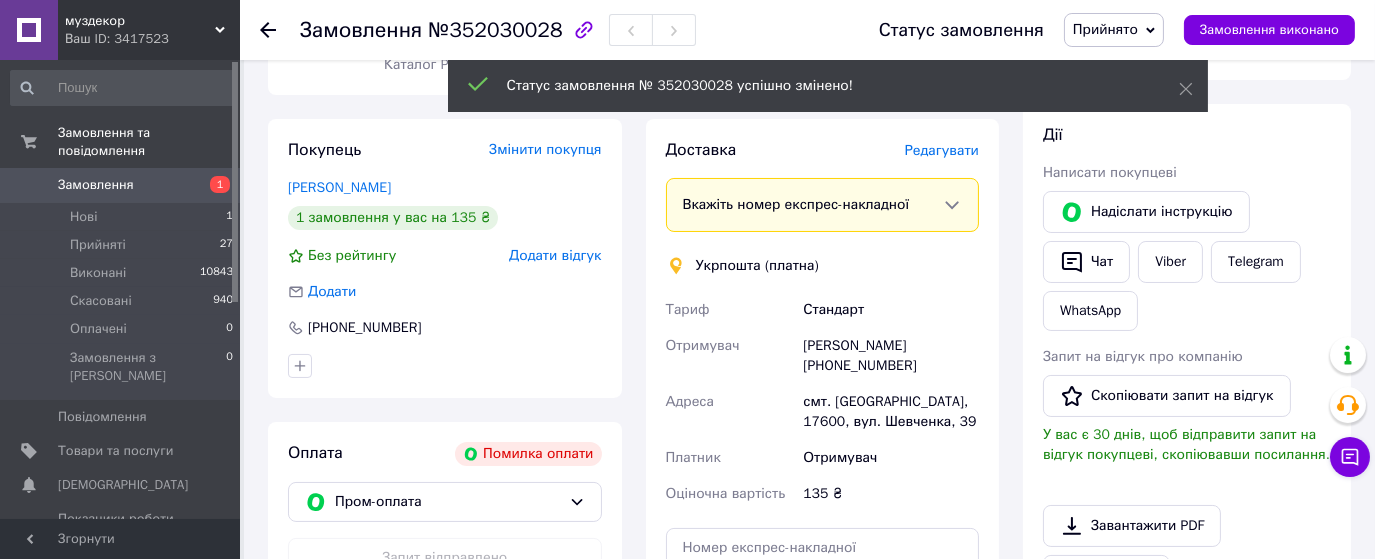 scroll, scrollTop: 333, scrollLeft: 0, axis: vertical 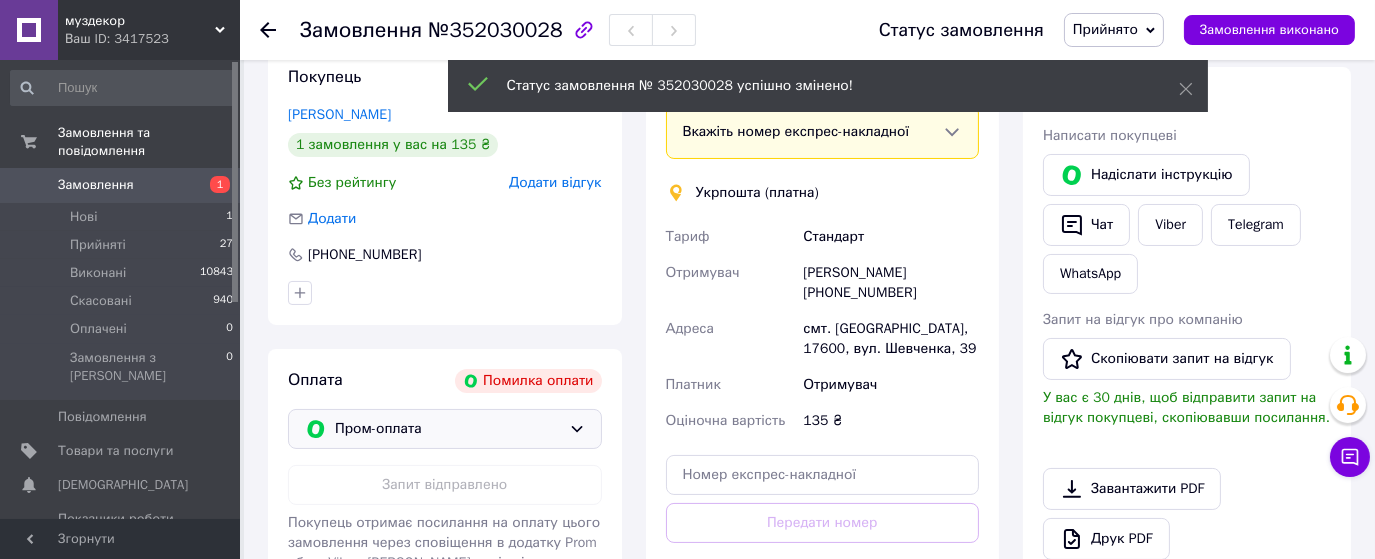 click on "Пром-оплата" at bounding box center [448, 429] 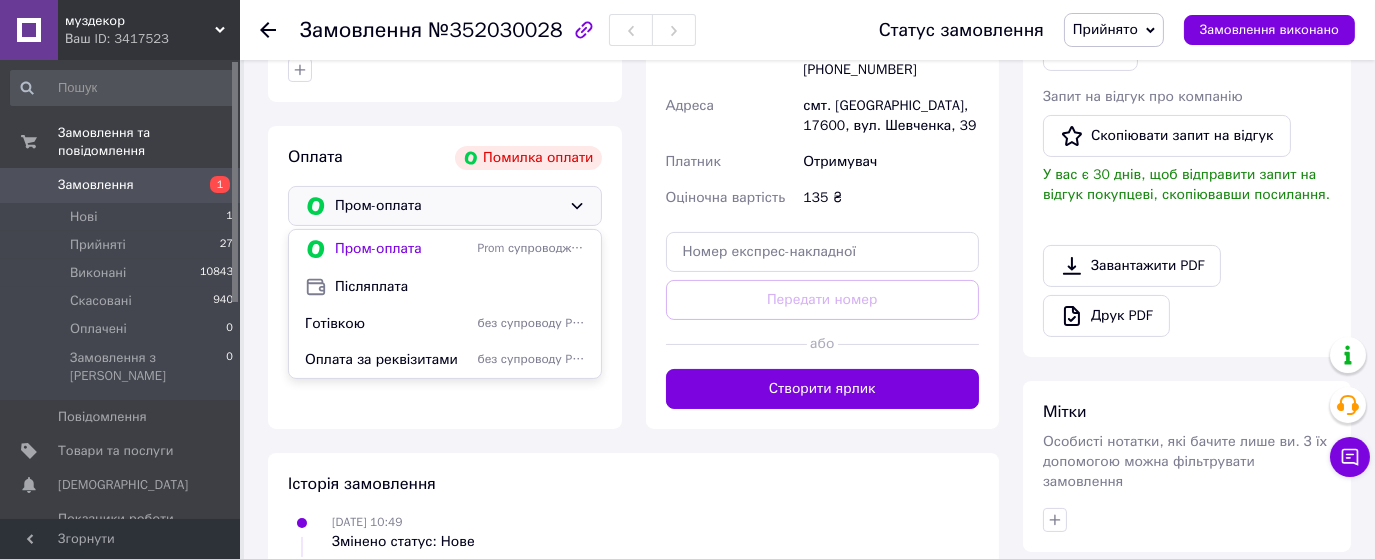 scroll, scrollTop: 666, scrollLeft: 0, axis: vertical 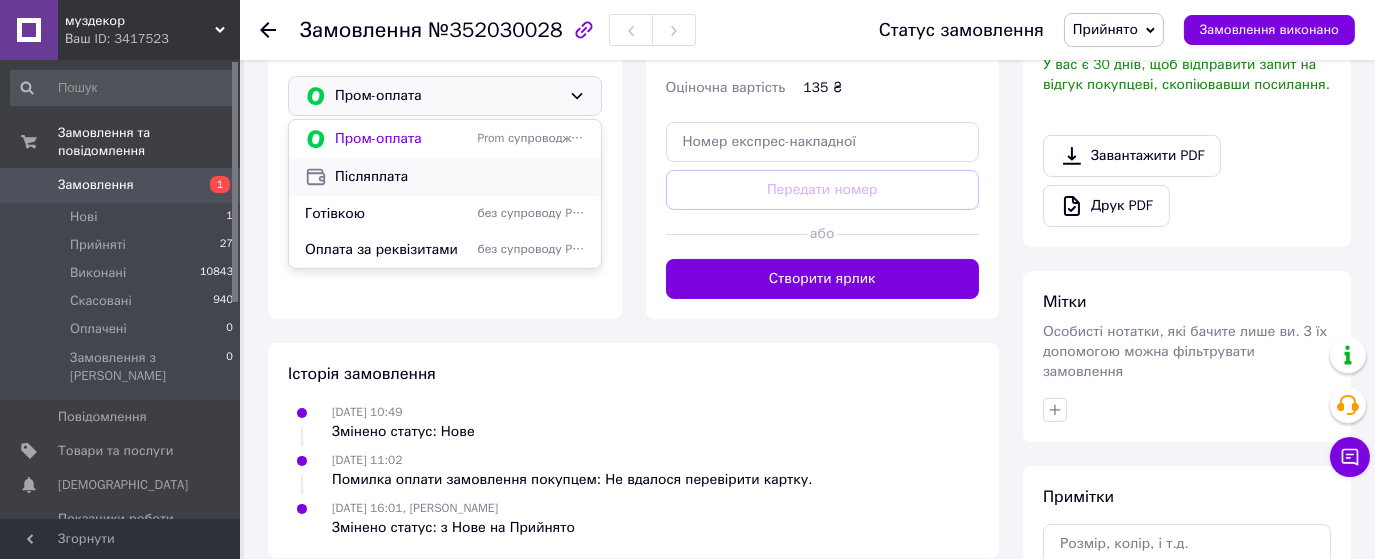 click on "Післяплата" at bounding box center [460, 177] 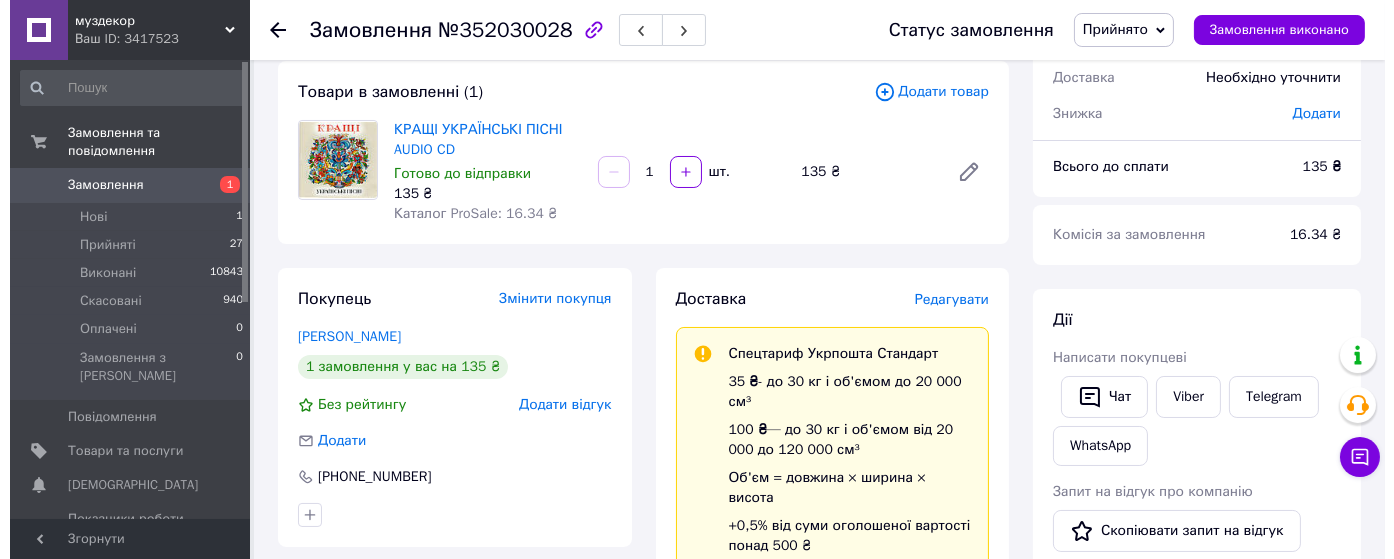 scroll, scrollTop: 0, scrollLeft: 0, axis: both 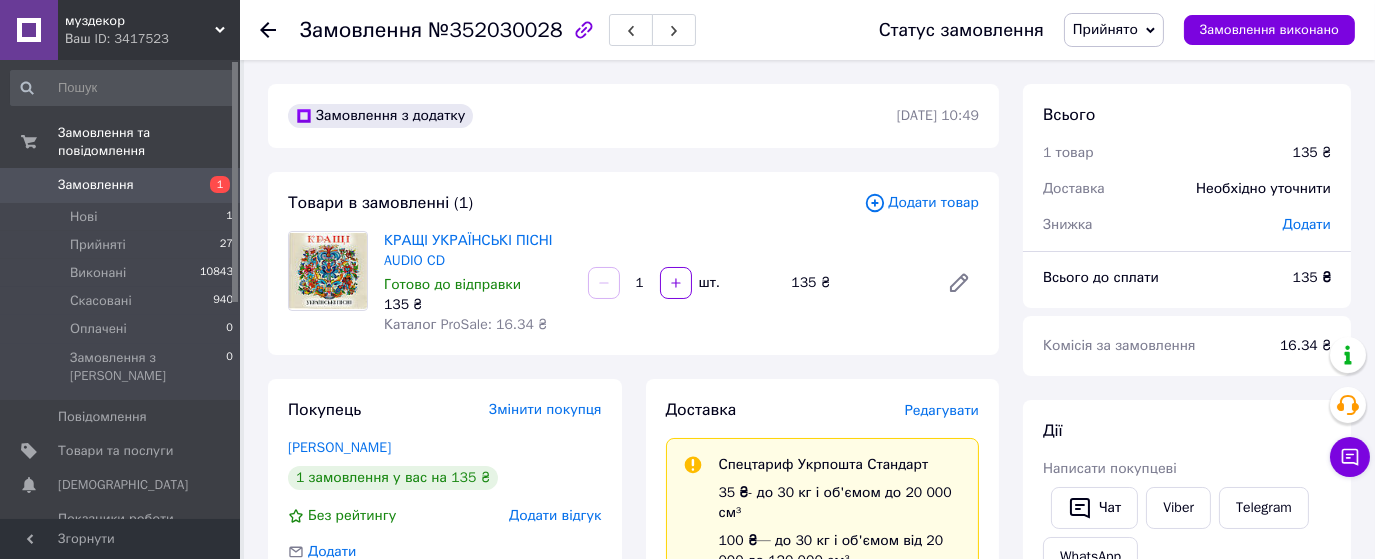 click on "Редагувати" at bounding box center [942, 410] 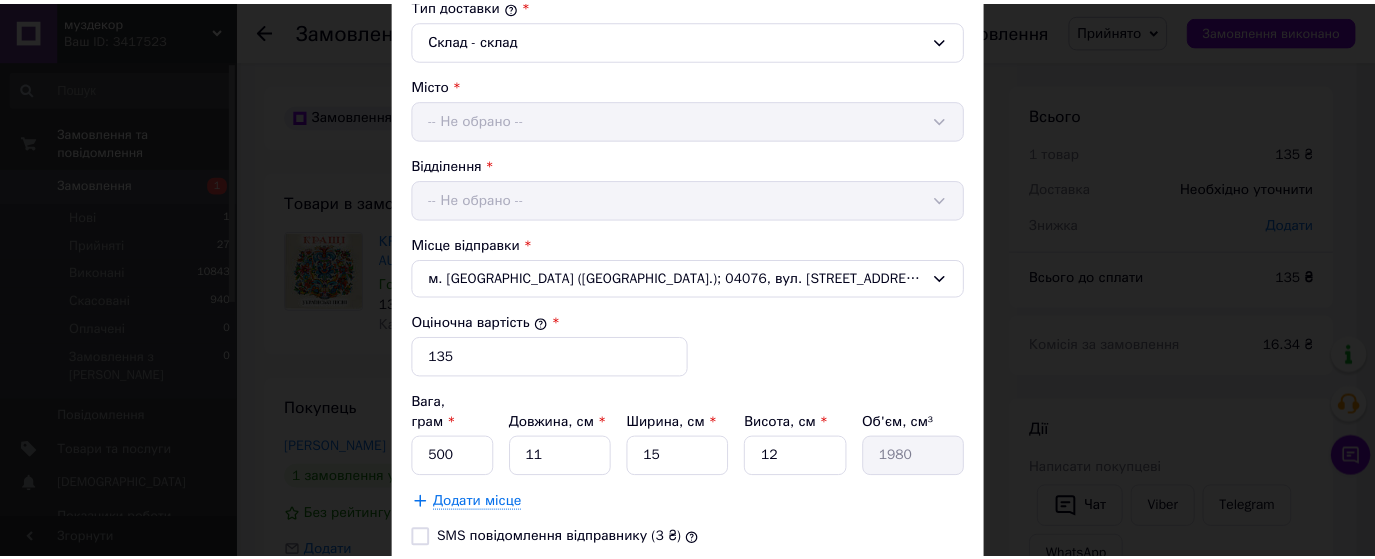 scroll, scrollTop: 850, scrollLeft: 0, axis: vertical 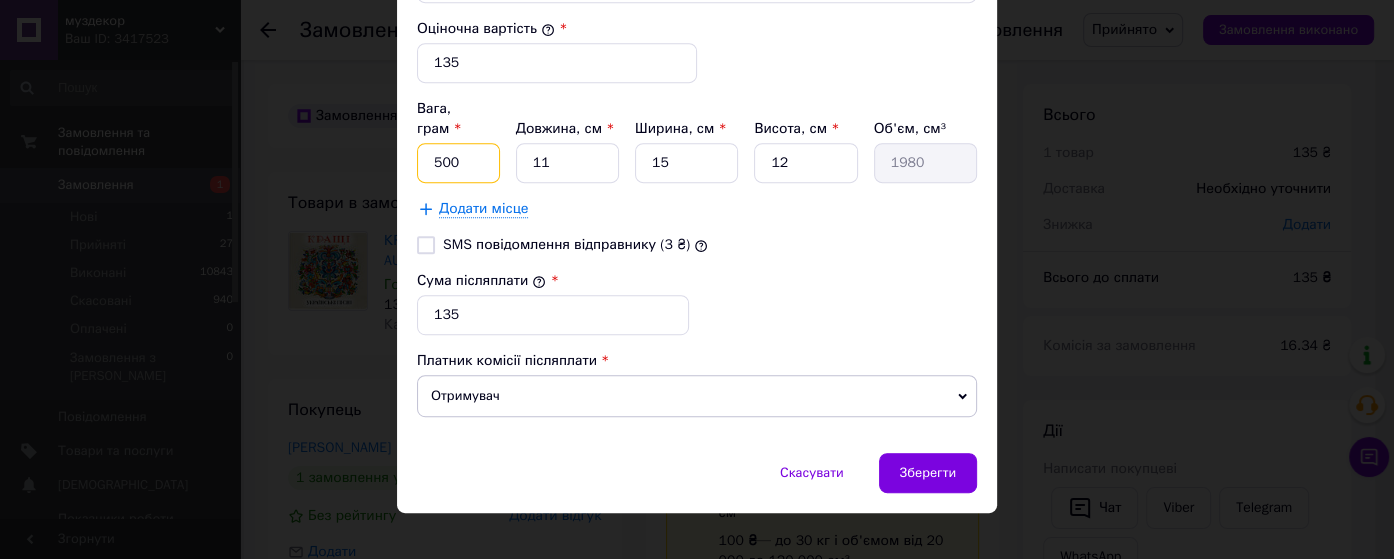 drag, startPoint x: 452, startPoint y: 140, endPoint x: 428, endPoint y: 136, distance: 24.33105 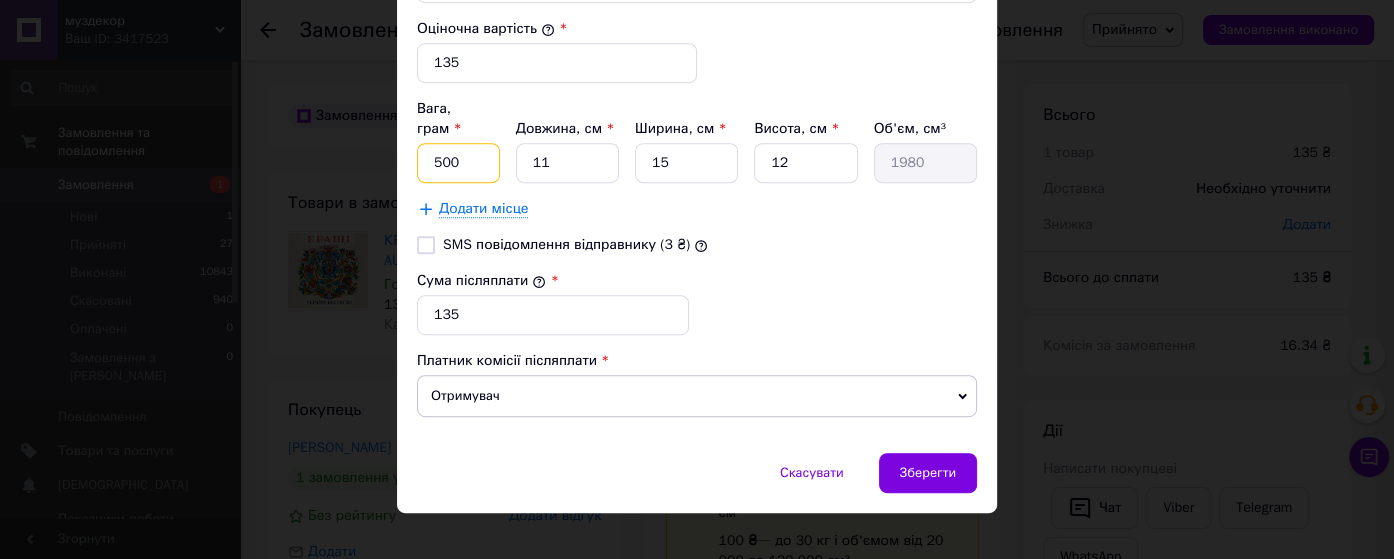 click on "500" at bounding box center (458, 163) 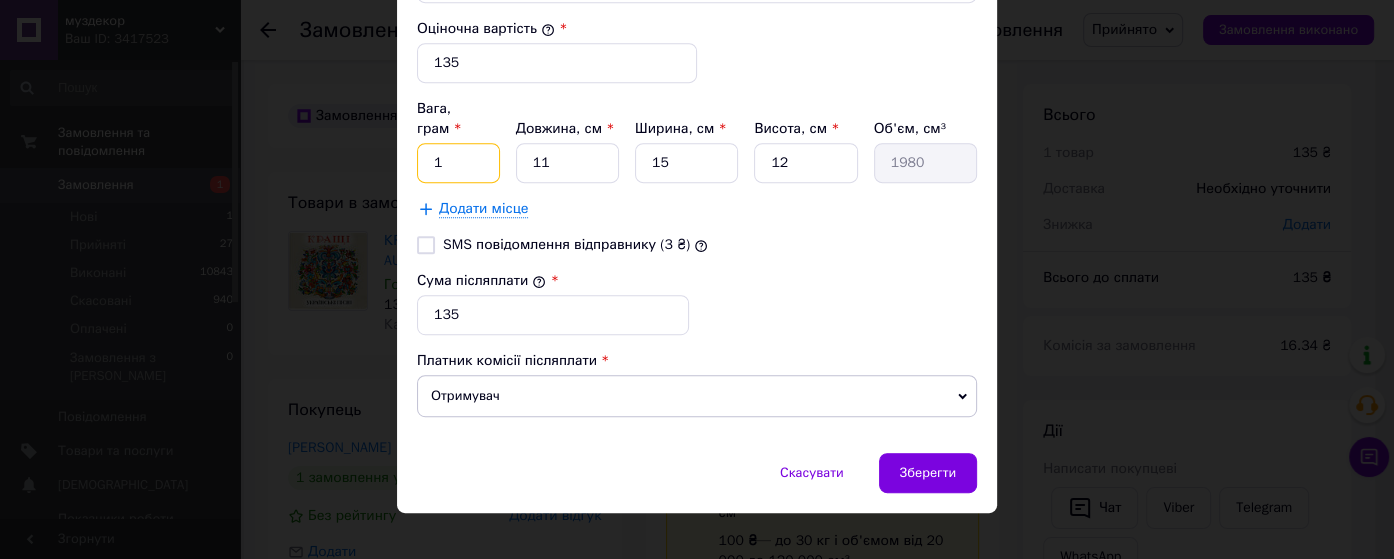 type on "140" 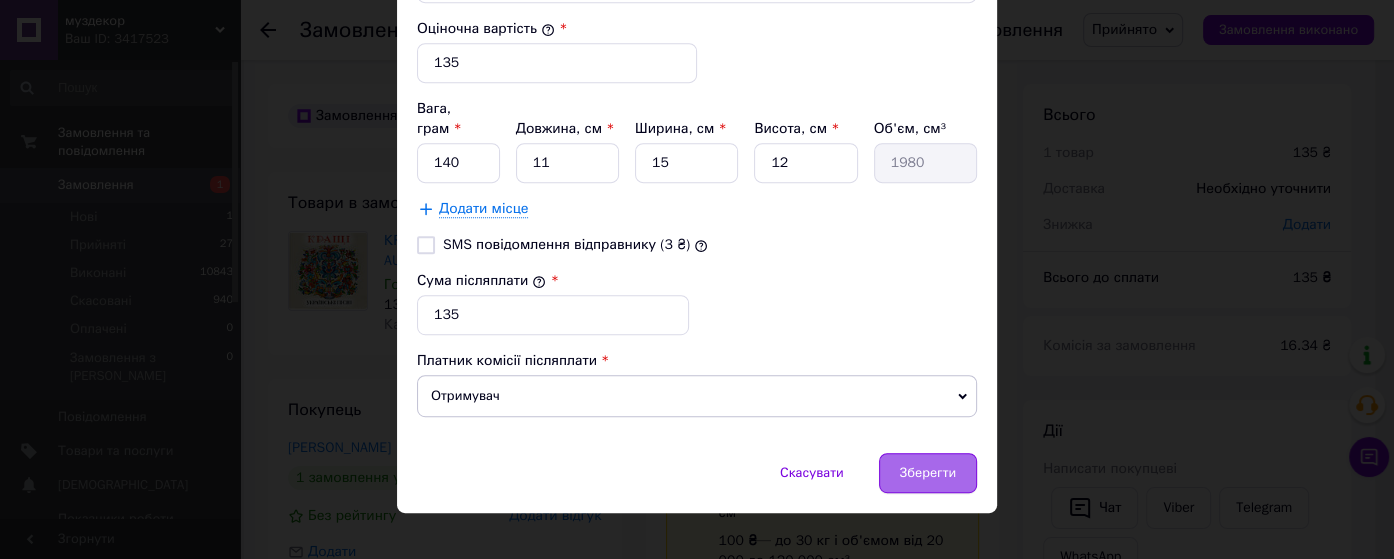 click on "Зберегти" at bounding box center (928, 473) 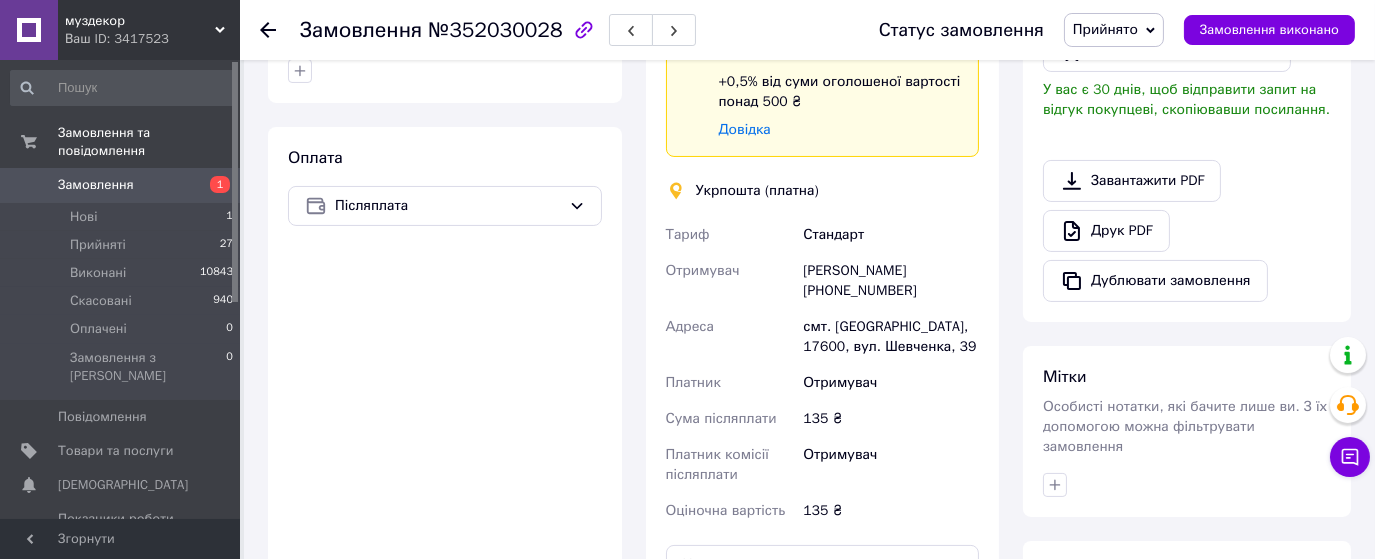 scroll, scrollTop: 777, scrollLeft: 0, axis: vertical 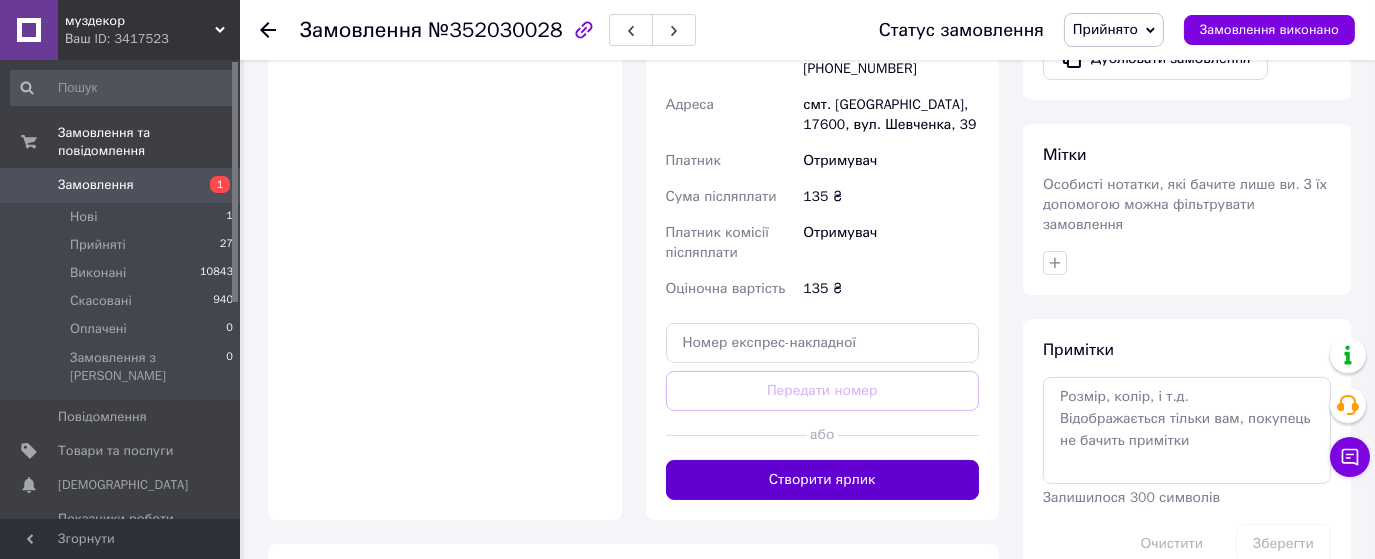 click on "Створити ярлик" at bounding box center (823, 480) 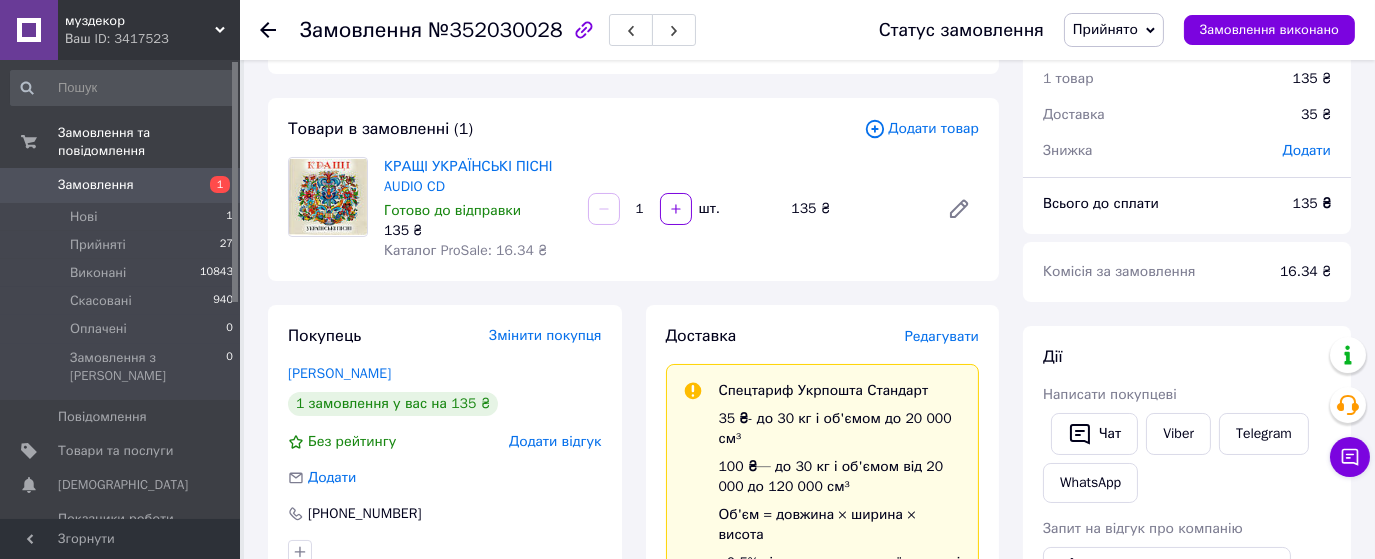 scroll, scrollTop: 0, scrollLeft: 0, axis: both 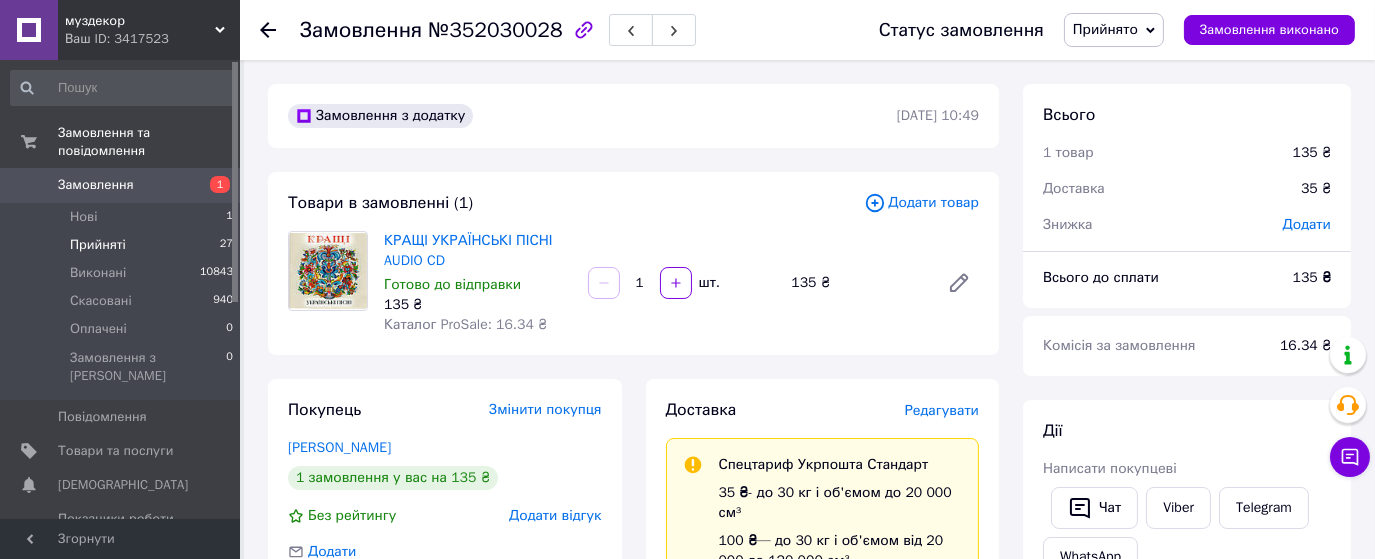 click on "Прийняті" at bounding box center (98, 245) 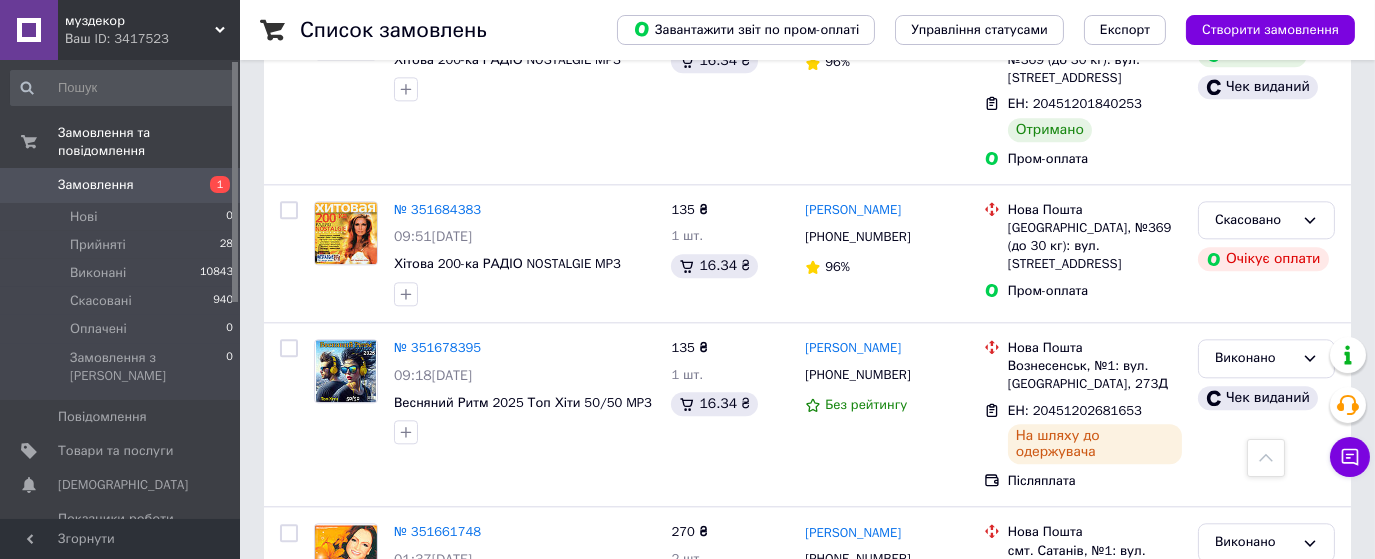 scroll, scrollTop: 7555, scrollLeft: 0, axis: vertical 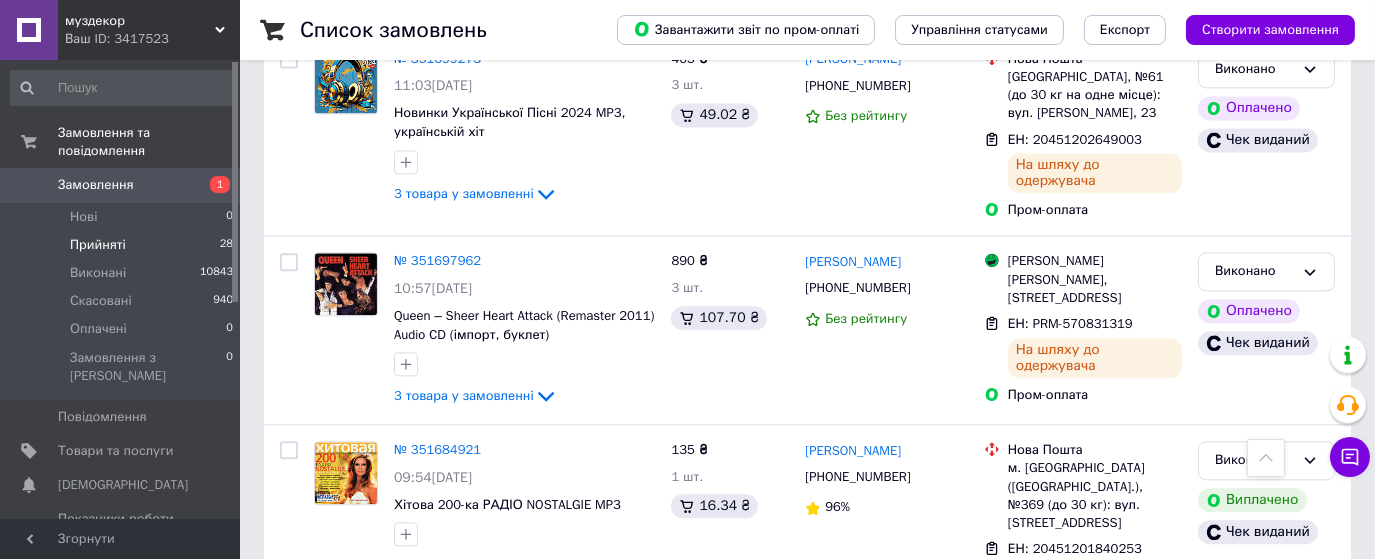 click on "Прийняті" at bounding box center (98, 245) 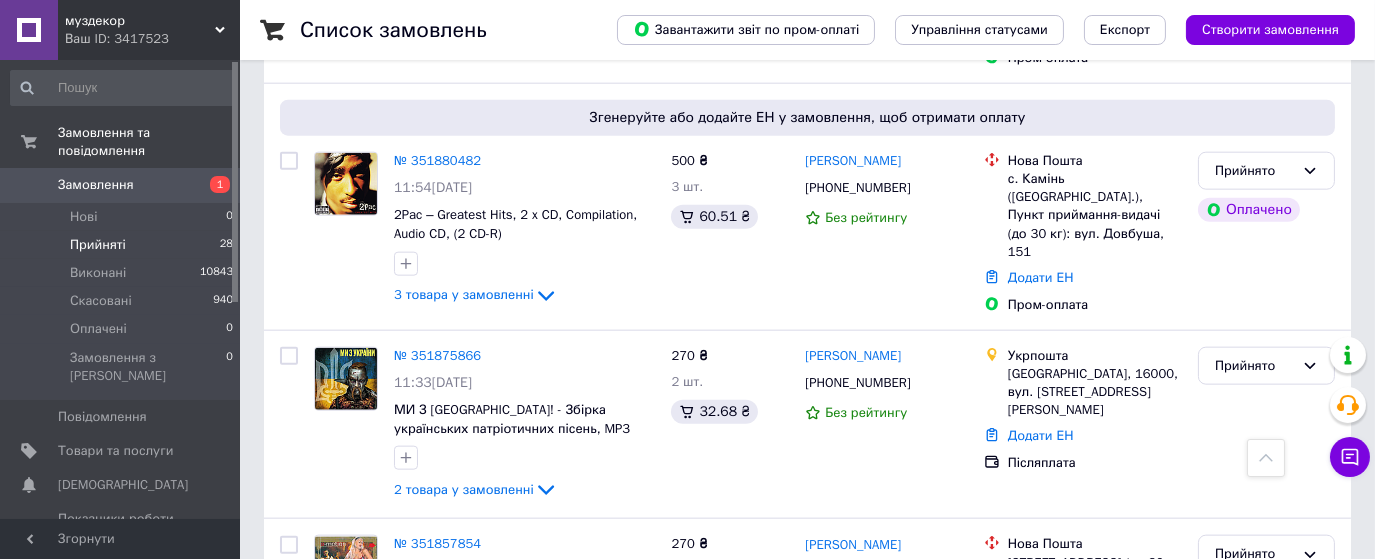 scroll, scrollTop: 4986, scrollLeft: 0, axis: vertical 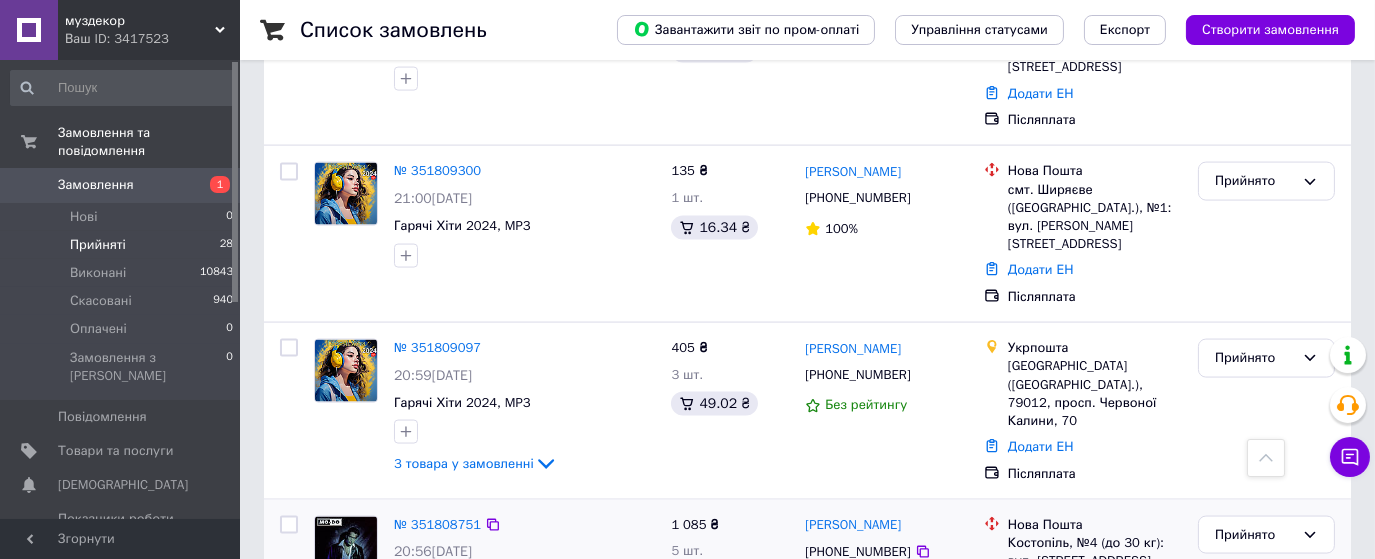 click at bounding box center (346, 548) 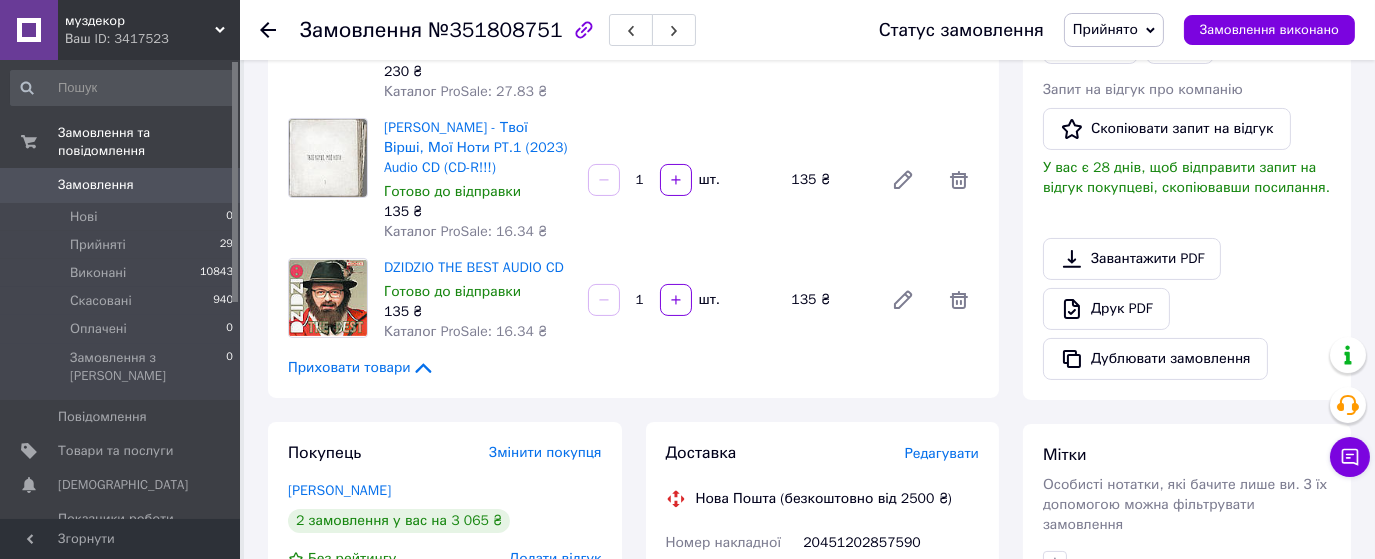 scroll, scrollTop: 555, scrollLeft: 0, axis: vertical 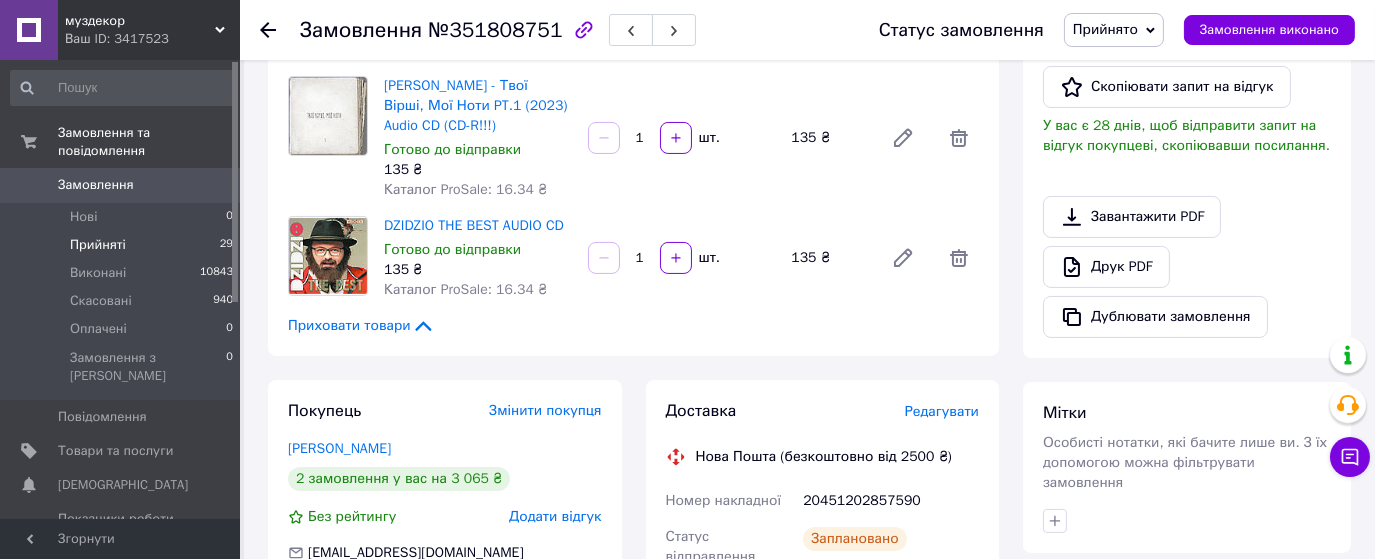 click on "Прийняті" at bounding box center (98, 245) 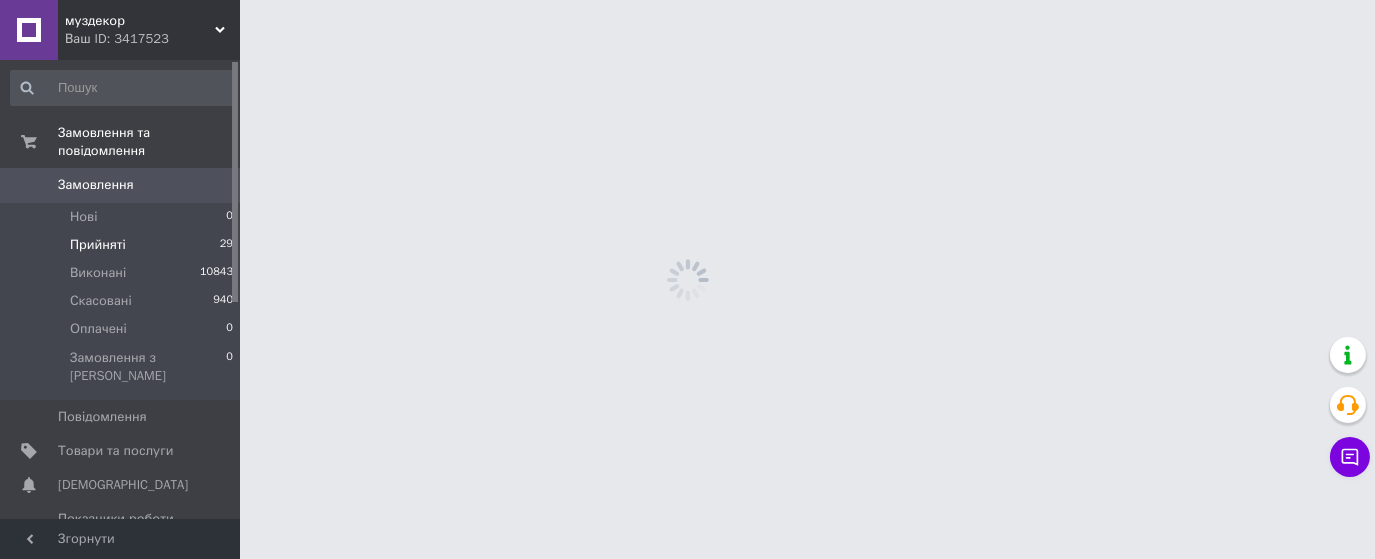 scroll, scrollTop: 0, scrollLeft: 0, axis: both 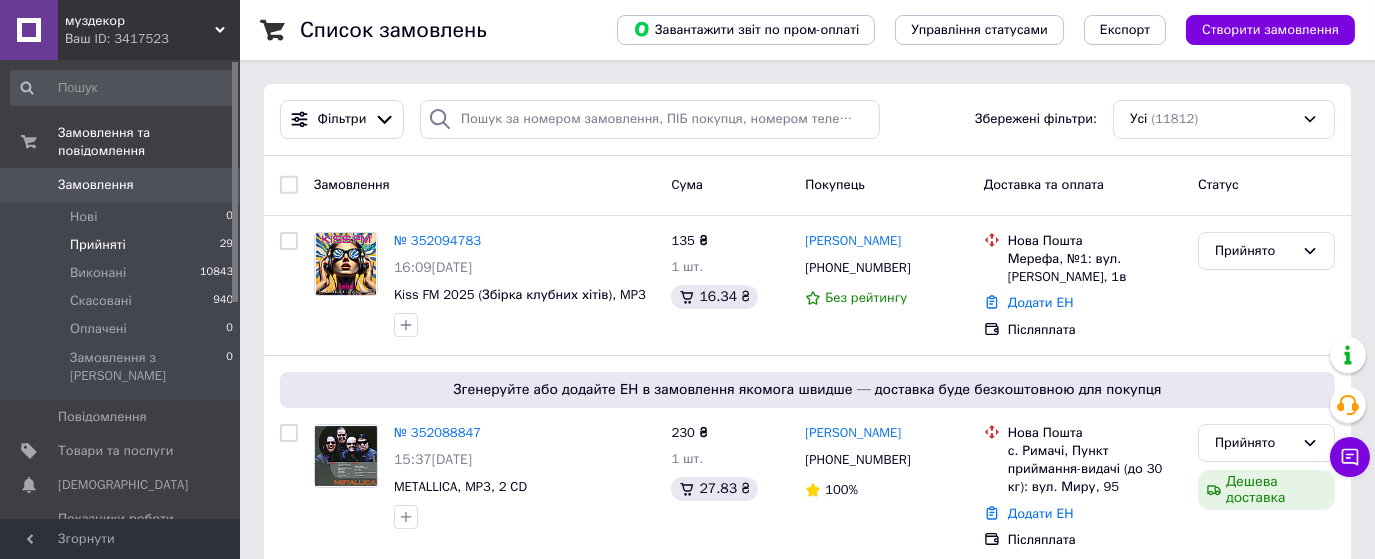 click on "Прийняті" at bounding box center [98, 245] 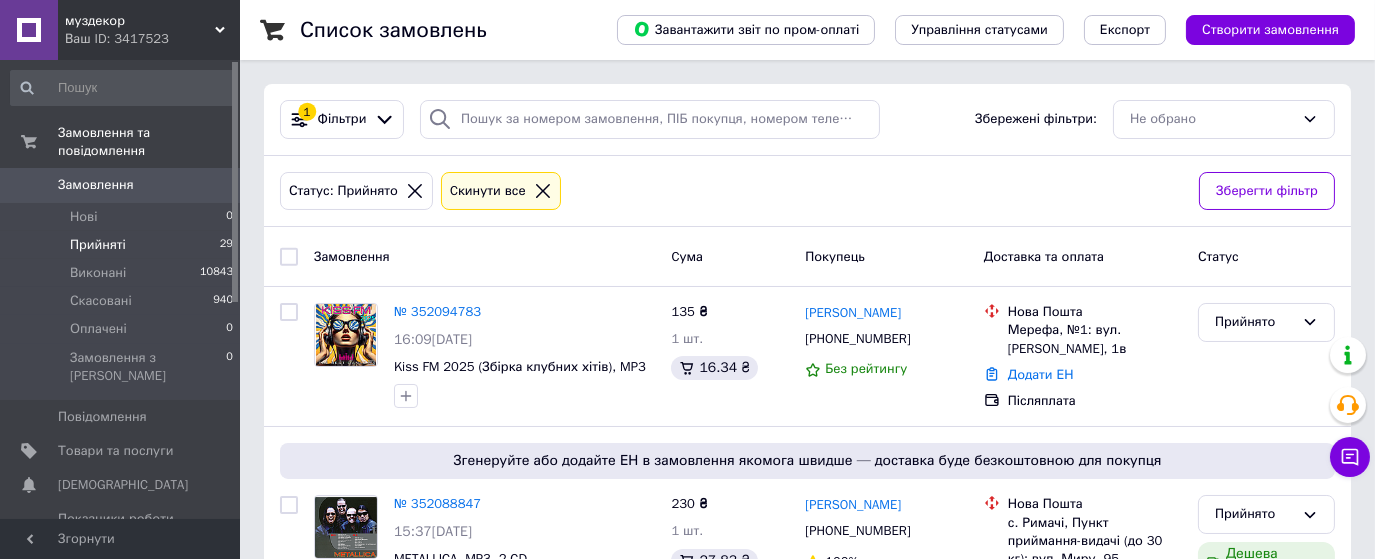 click on "Прийняті" at bounding box center [98, 245] 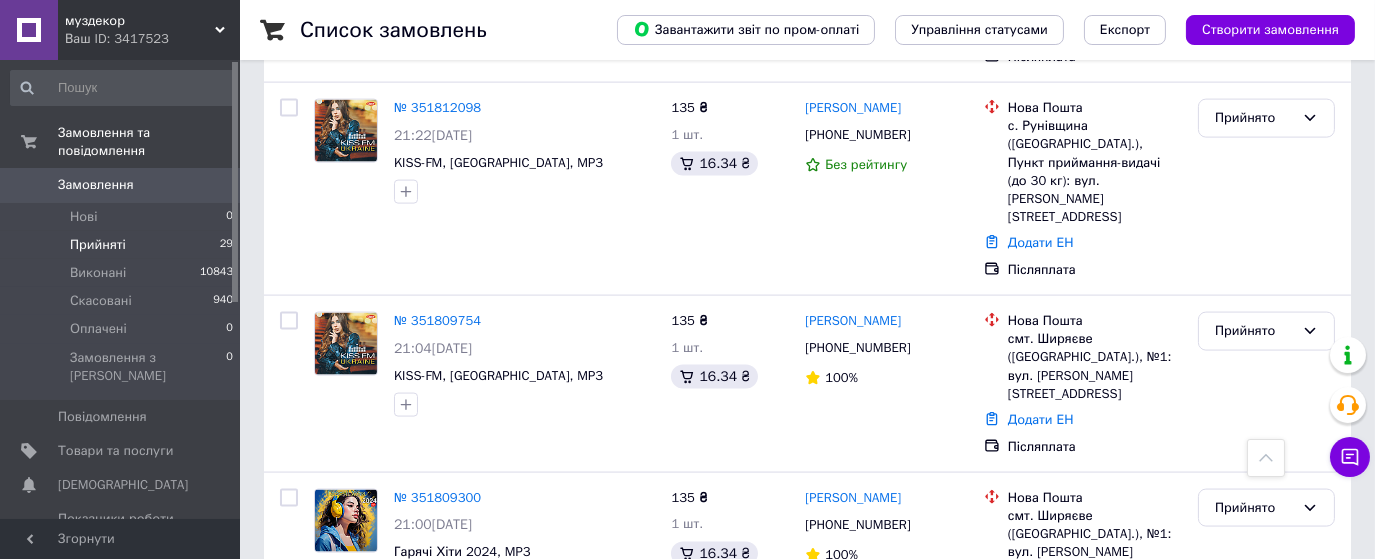 scroll, scrollTop: 4793, scrollLeft: 0, axis: vertical 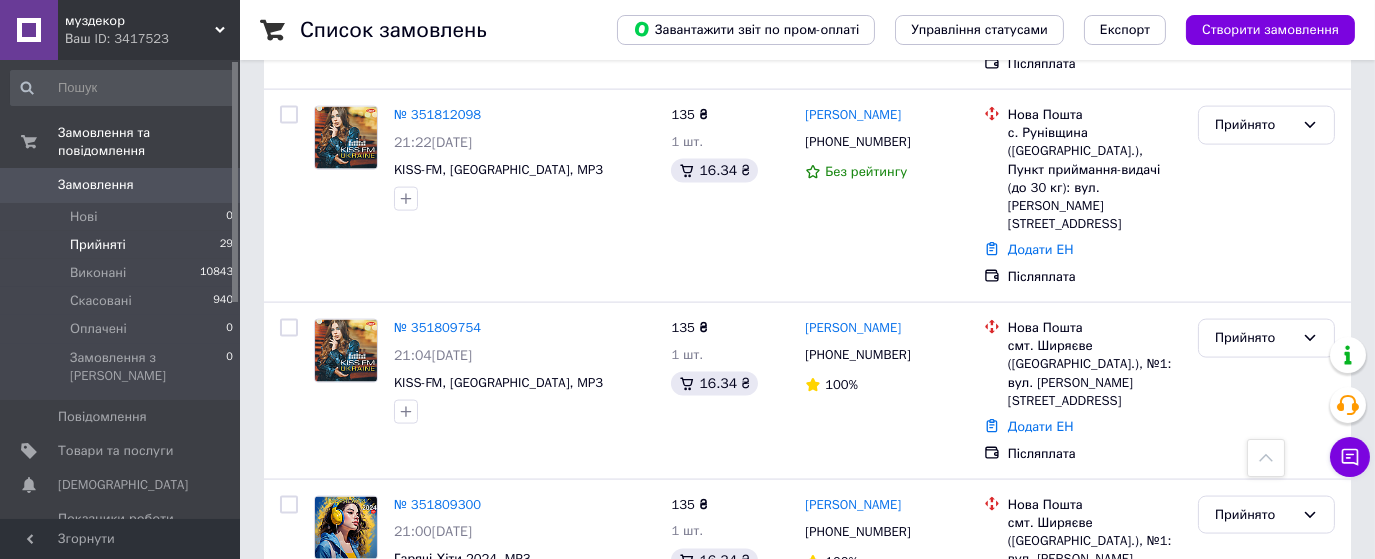 click at bounding box center (346, 704) 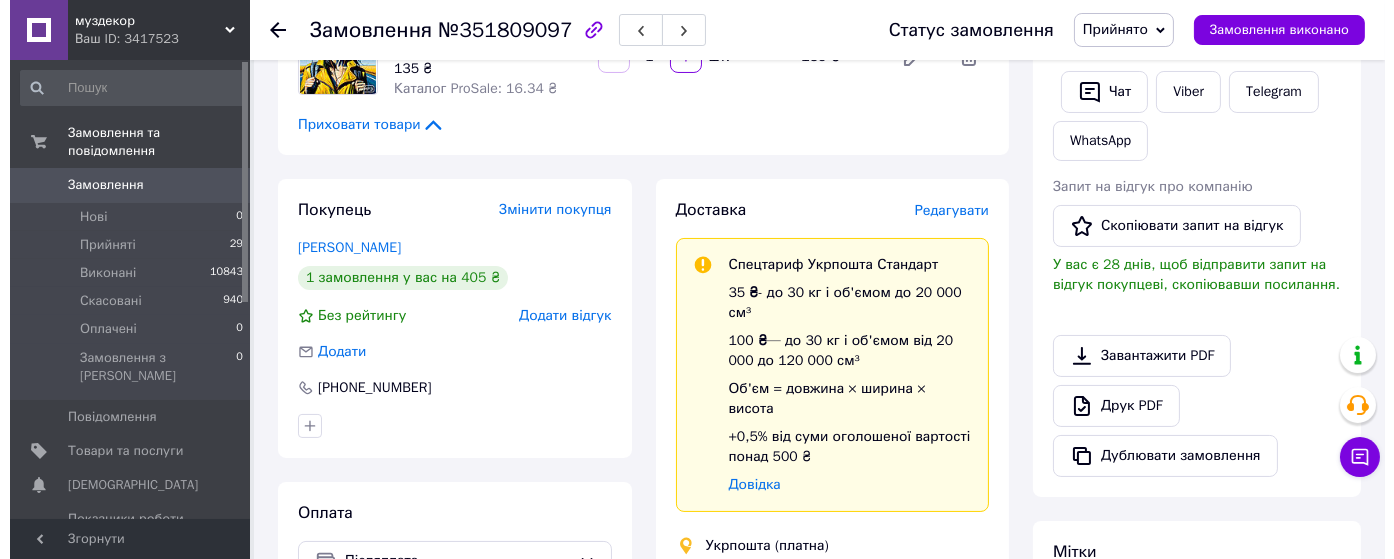 scroll, scrollTop: 222, scrollLeft: 0, axis: vertical 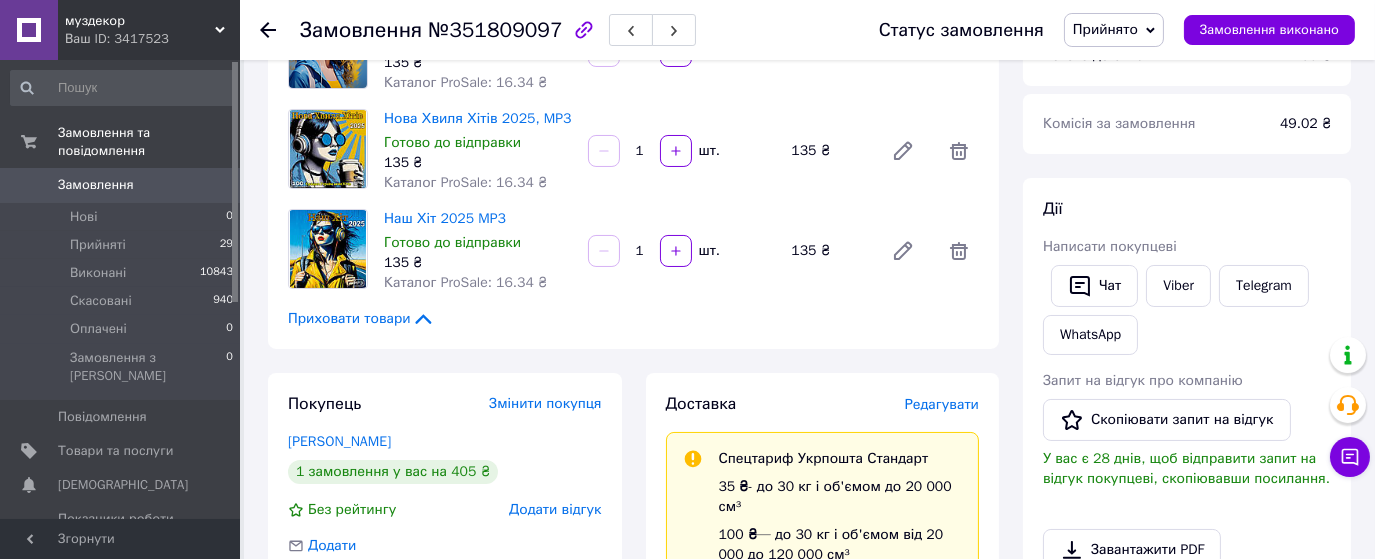 click on "Редагувати" at bounding box center [942, 404] 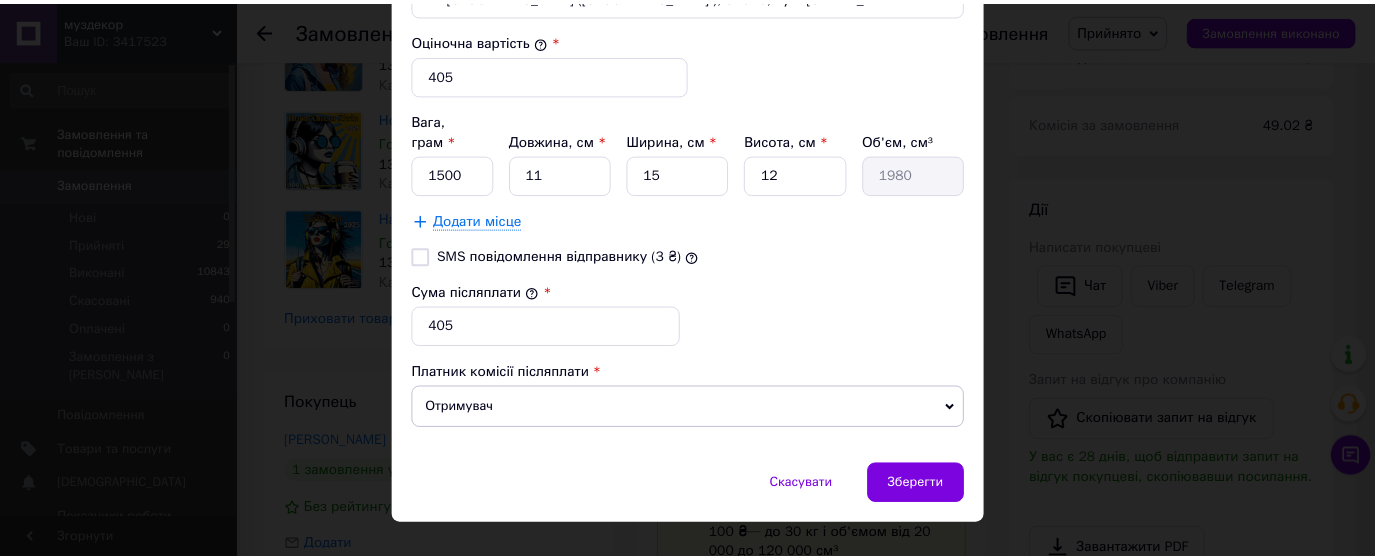 scroll, scrollTop: 850, scrollLeft: 0, axis: vertical 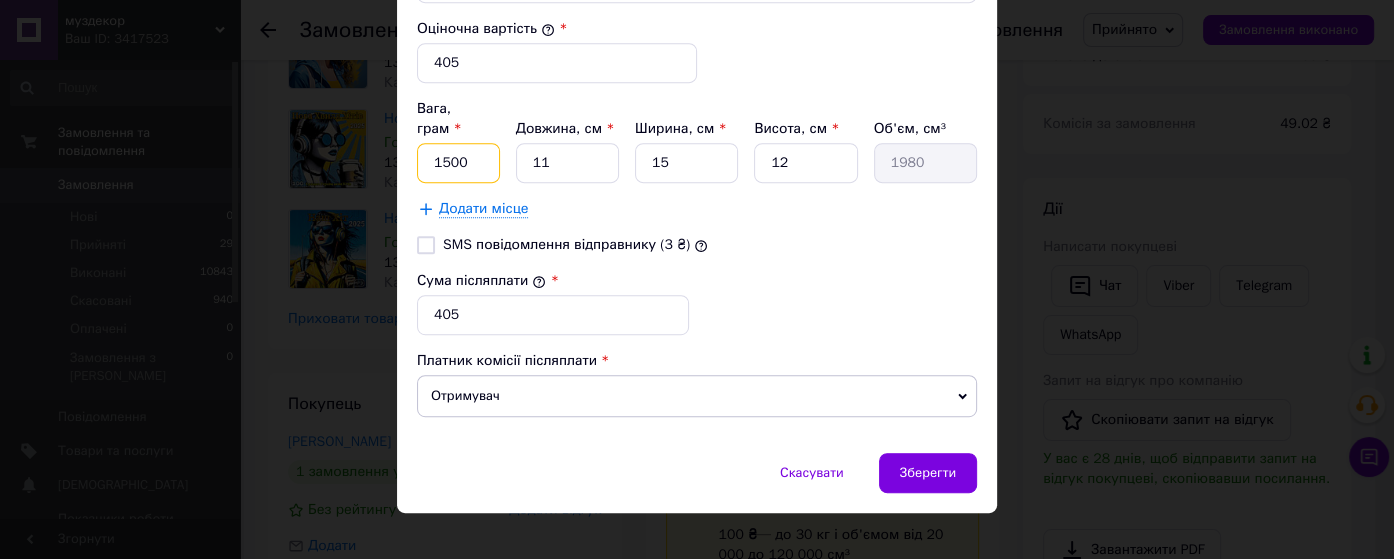 drag, startPoint x: 464, startPoint y: 141, endPoint x: 430, endPoint y: 141, distance: 34 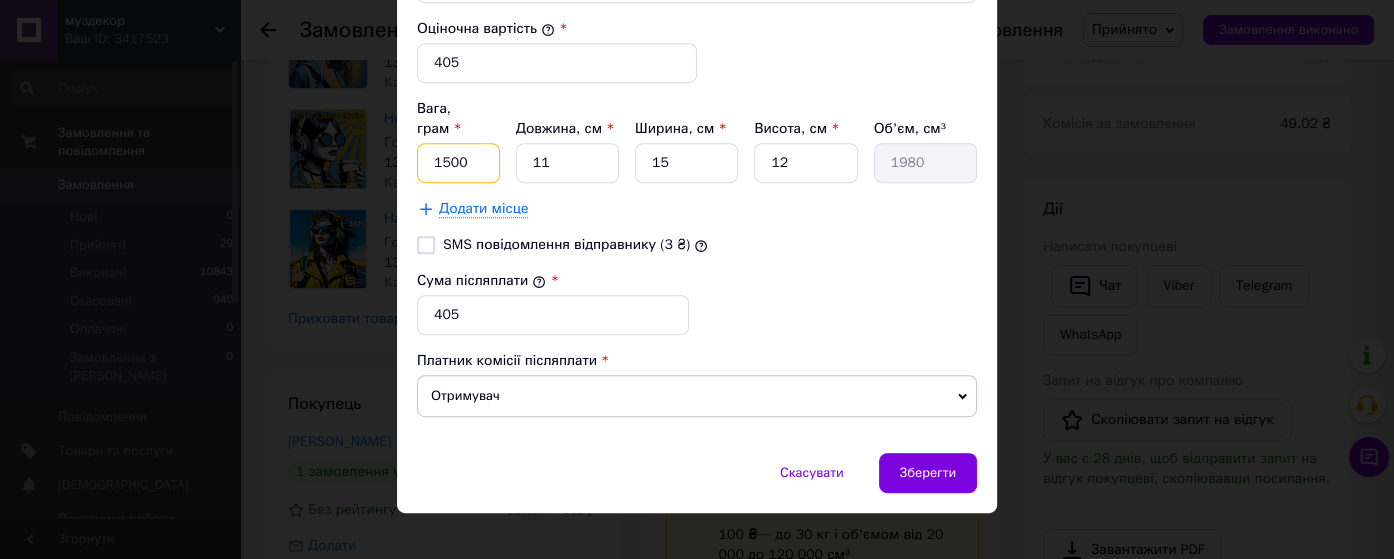 click on "1500" at bounding box center (458, 163) 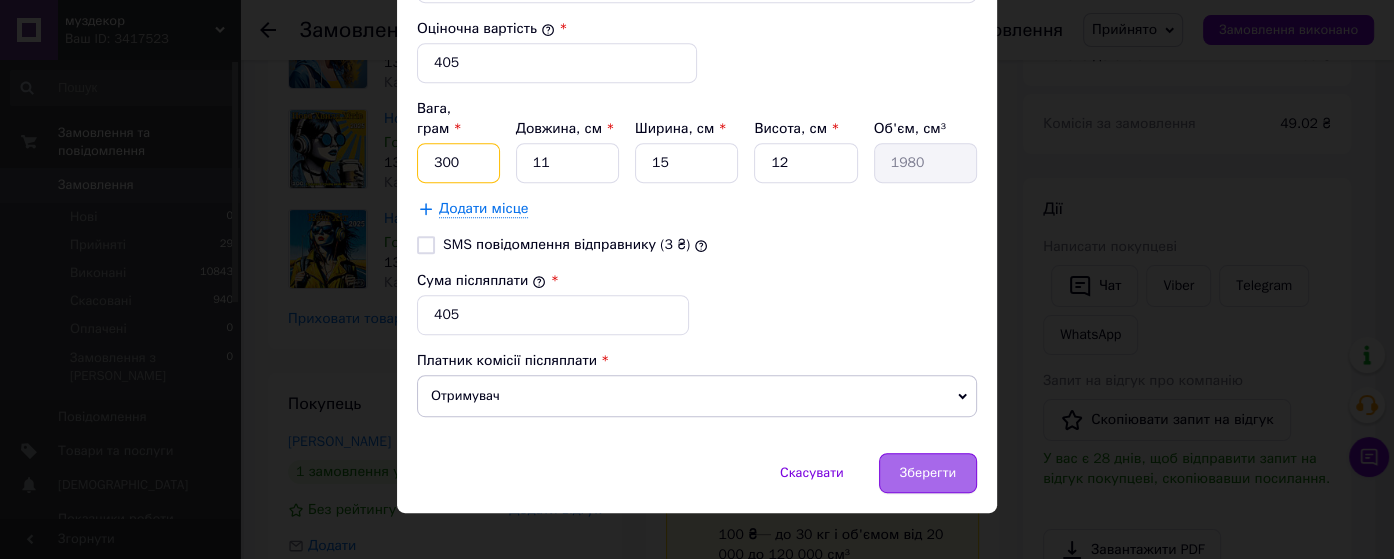 type on "300" 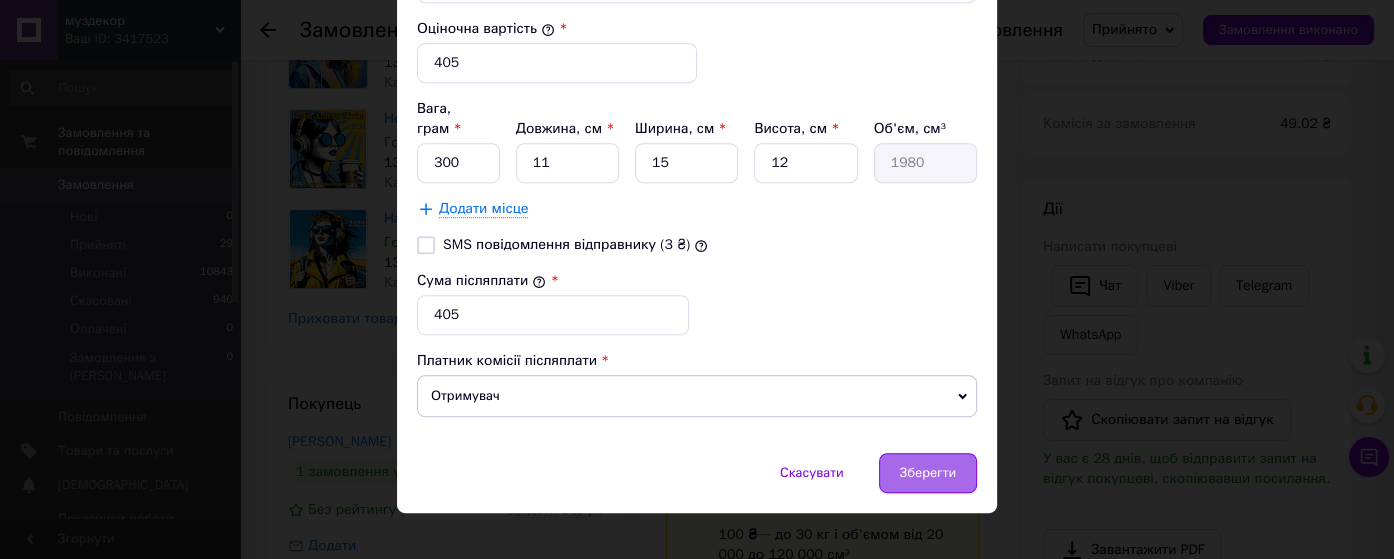 click on "Зберегти" at bounding box center (928, 473) 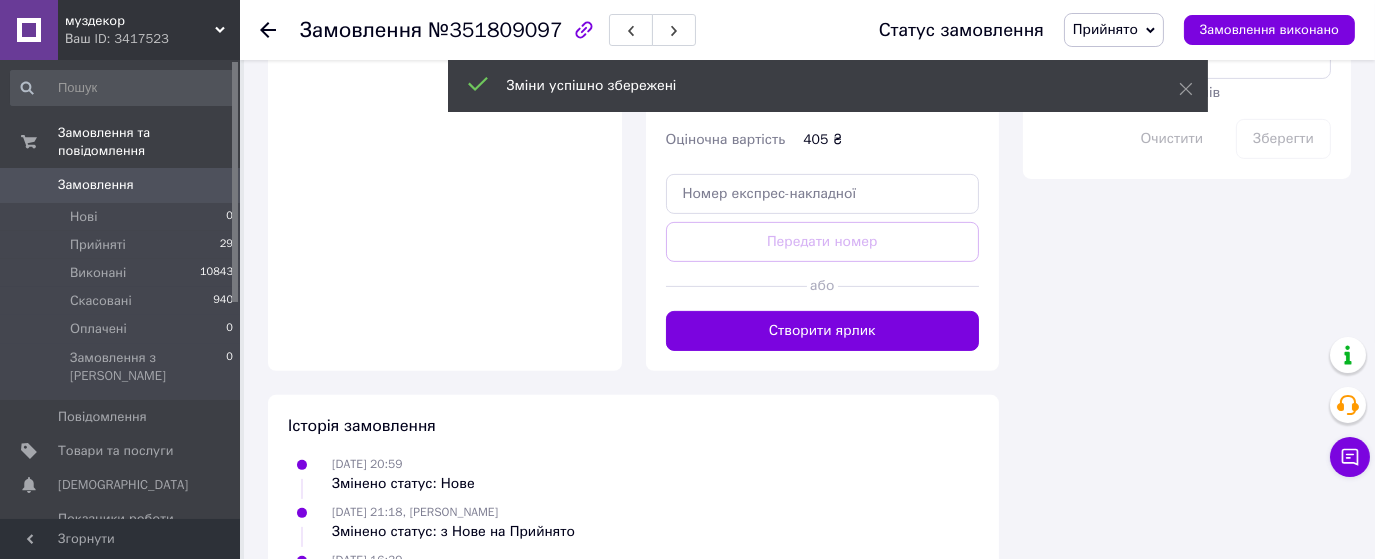 scroll, scrollTop: 1222, scrollLeft: 0, axis: vertical 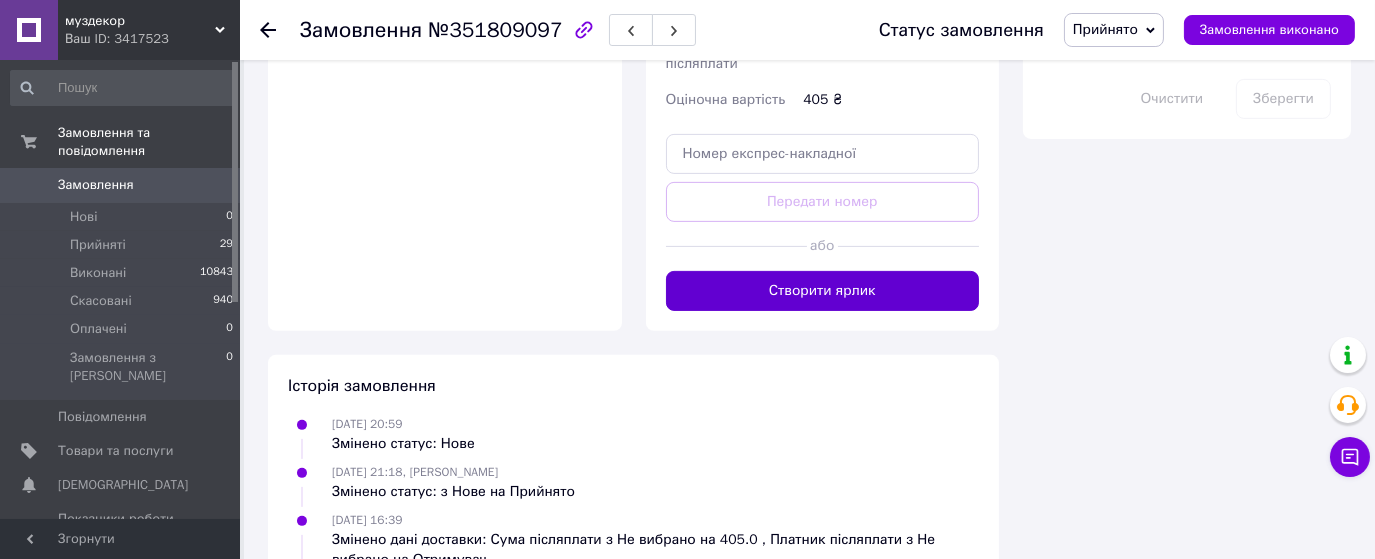 click on "Створити ярлик" at bounding box center (823, 291) 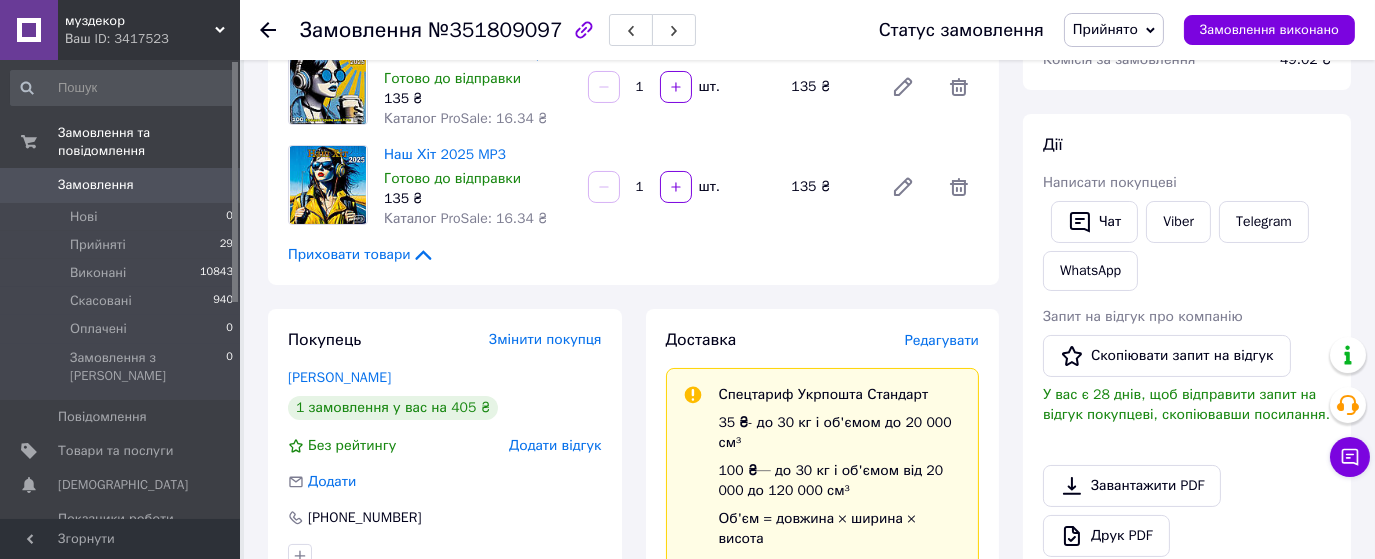 scroll, scrollTop: 555, scrollLeft: 0, axis: vertical 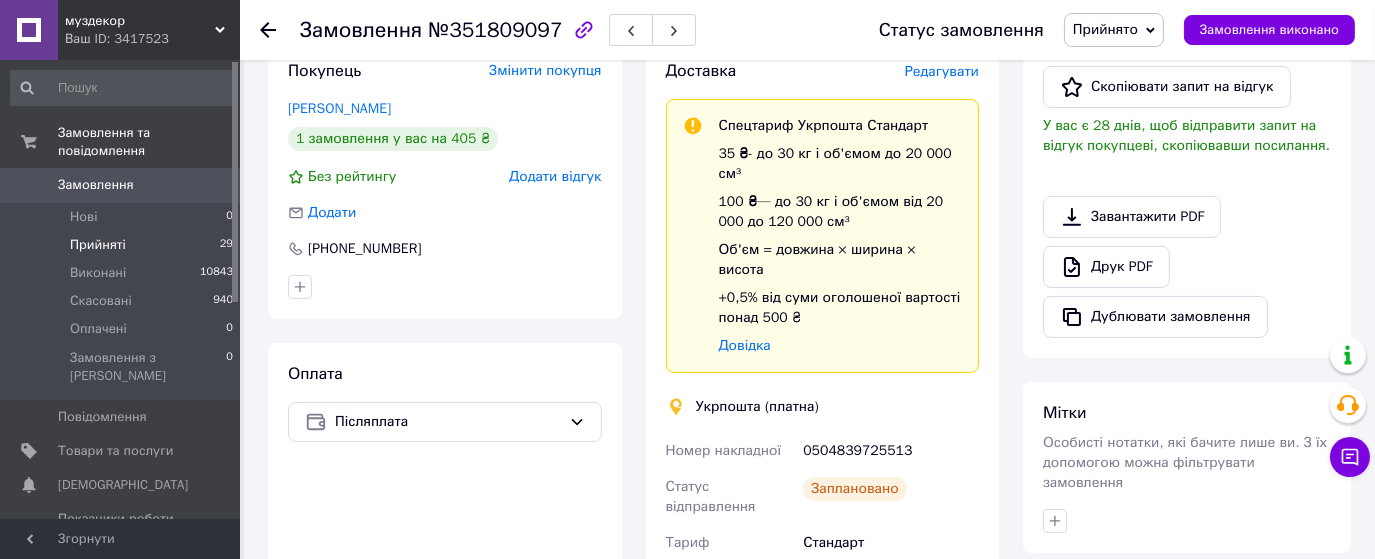 click on "Прийняті" at bounding box center [98, 245] 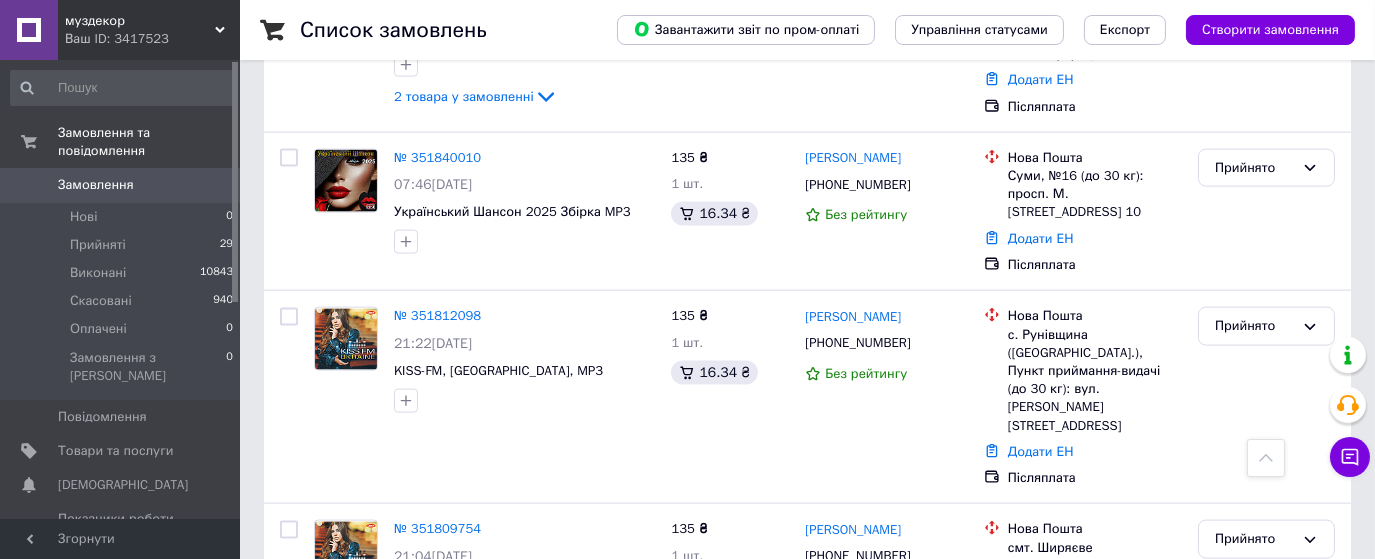 scroll, scrollTop: 4555, scrollLeft: 0, axis: vertical 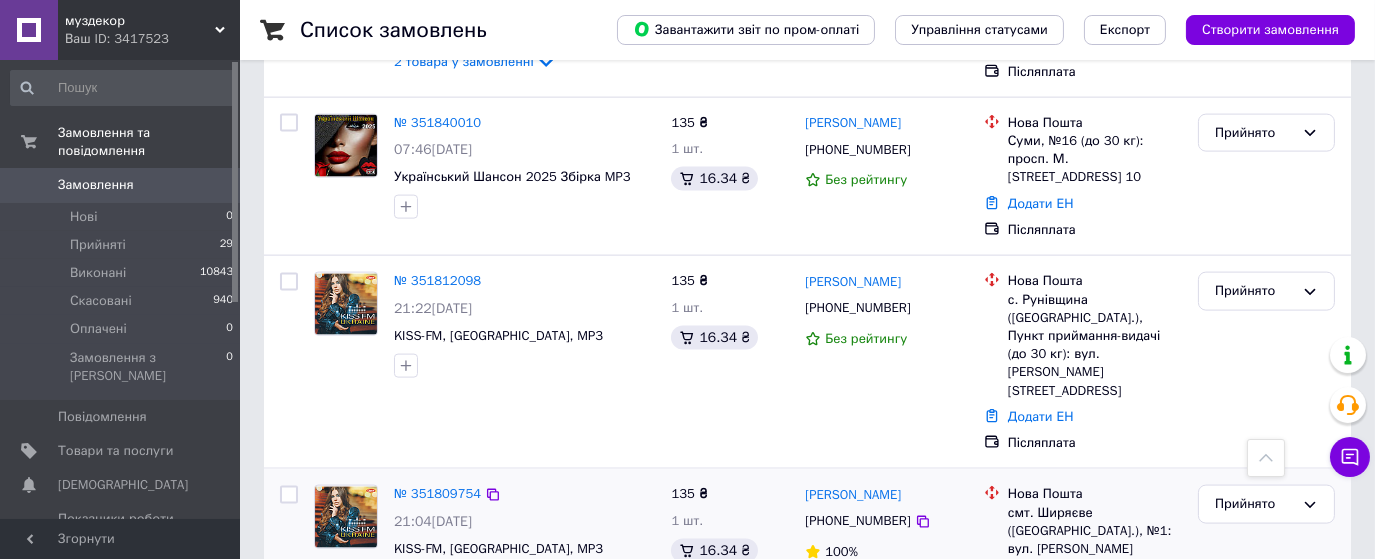 click on "Додати ЕН" at bounding box center (1041, 592) 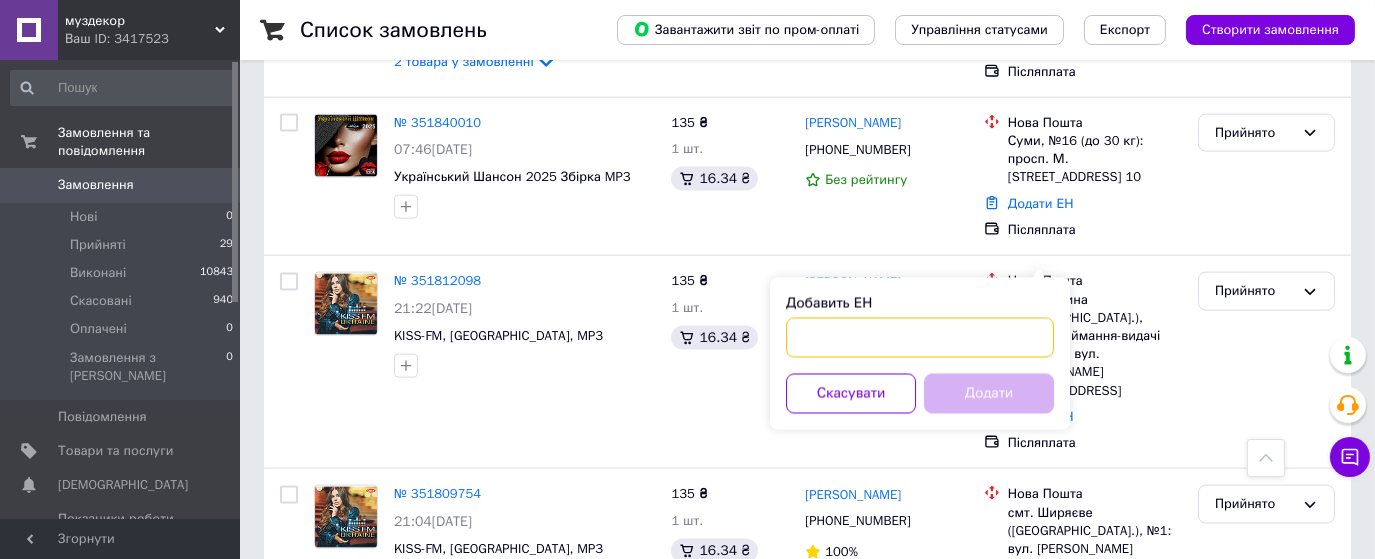 paste on "20451203312383" 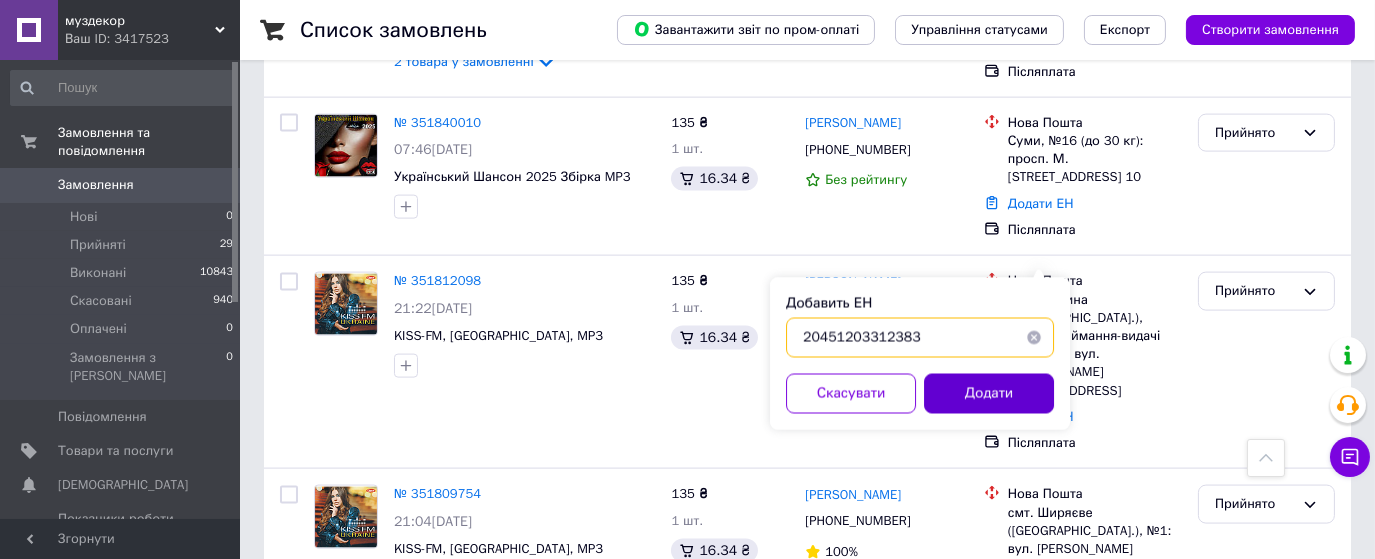 type on "20451203312383" 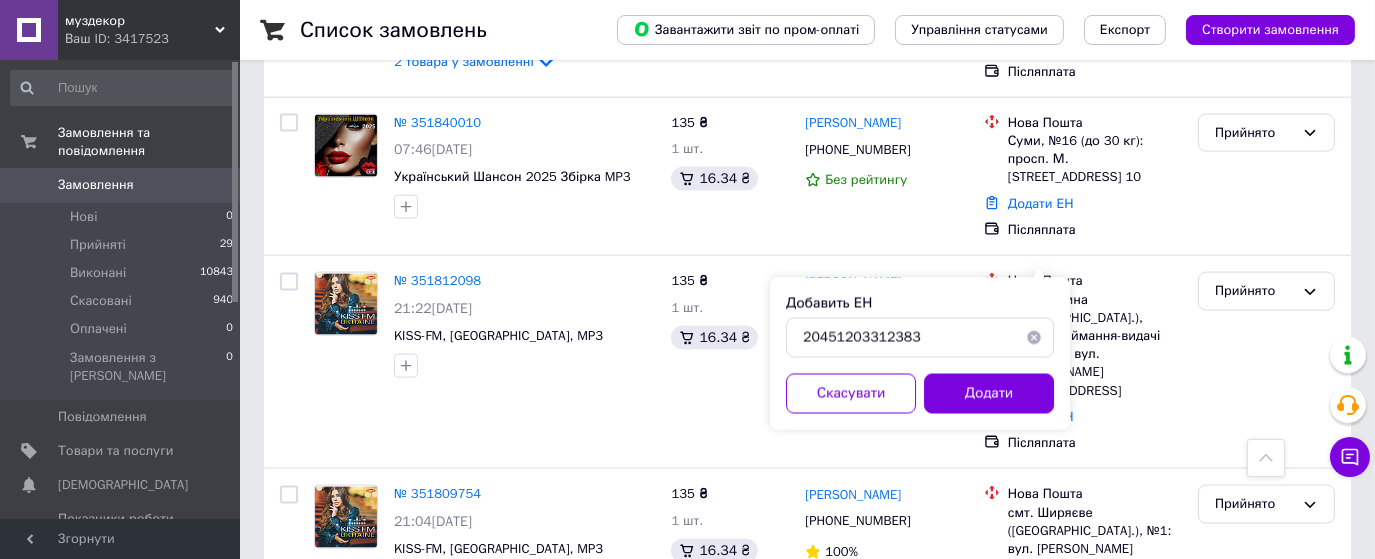 click on "Додати" at bounding box center (989, 394) 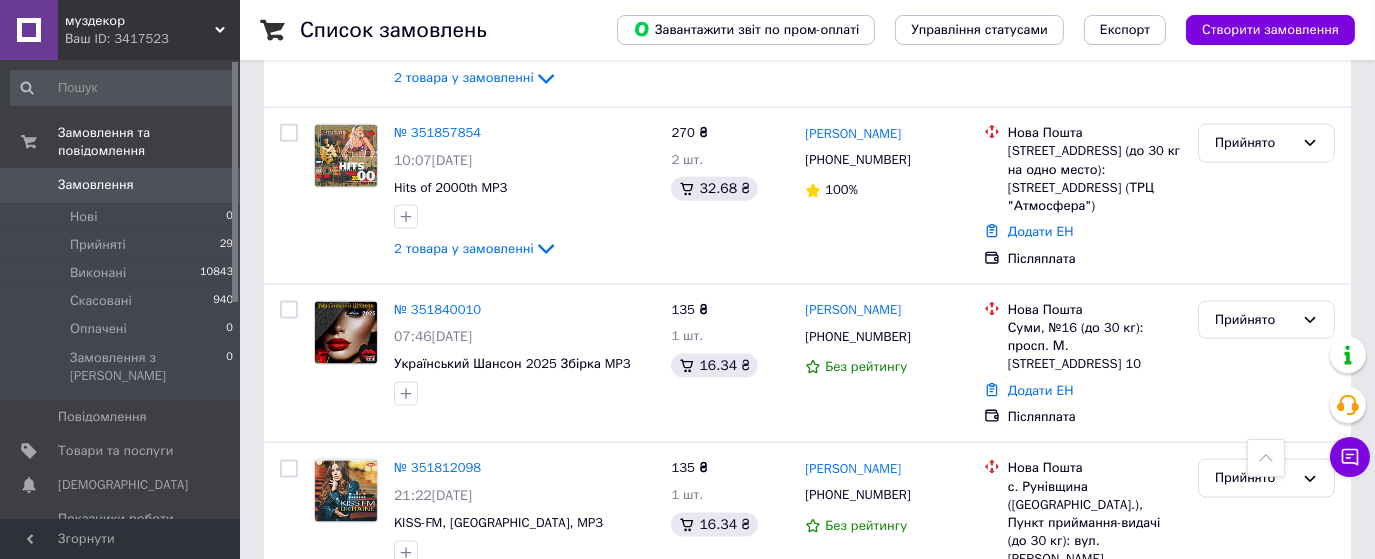 scroll, scrollTop: 4333, scrollLeft: 0, axis: vertical 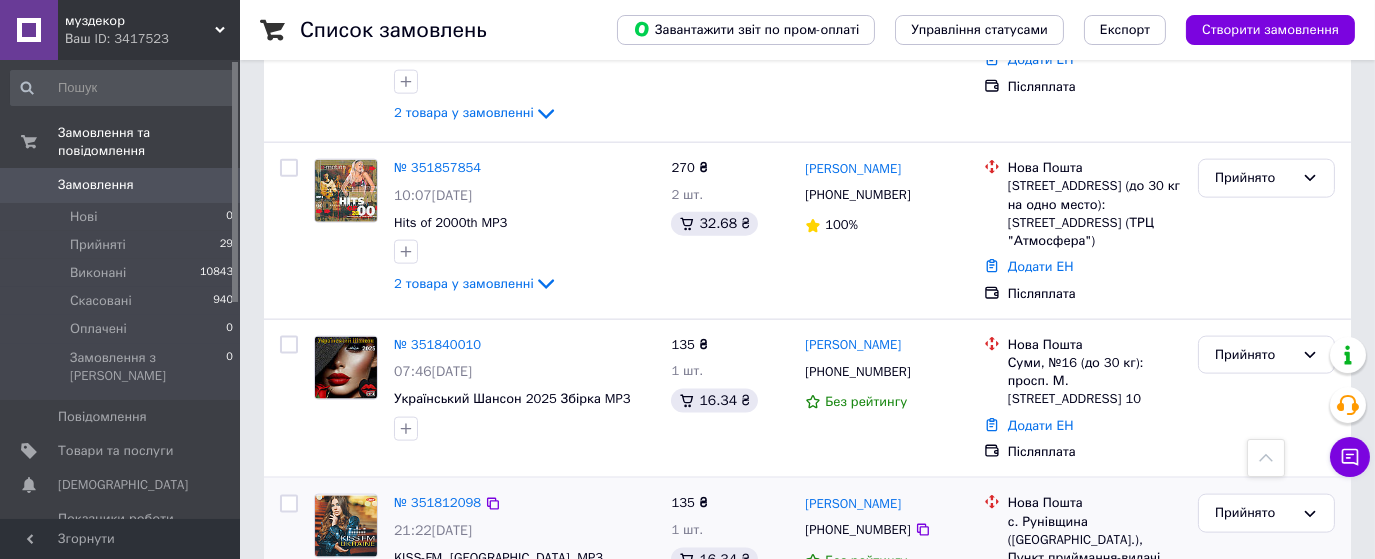 click on "Додати ЕН" at bounding box center (1041, 638) 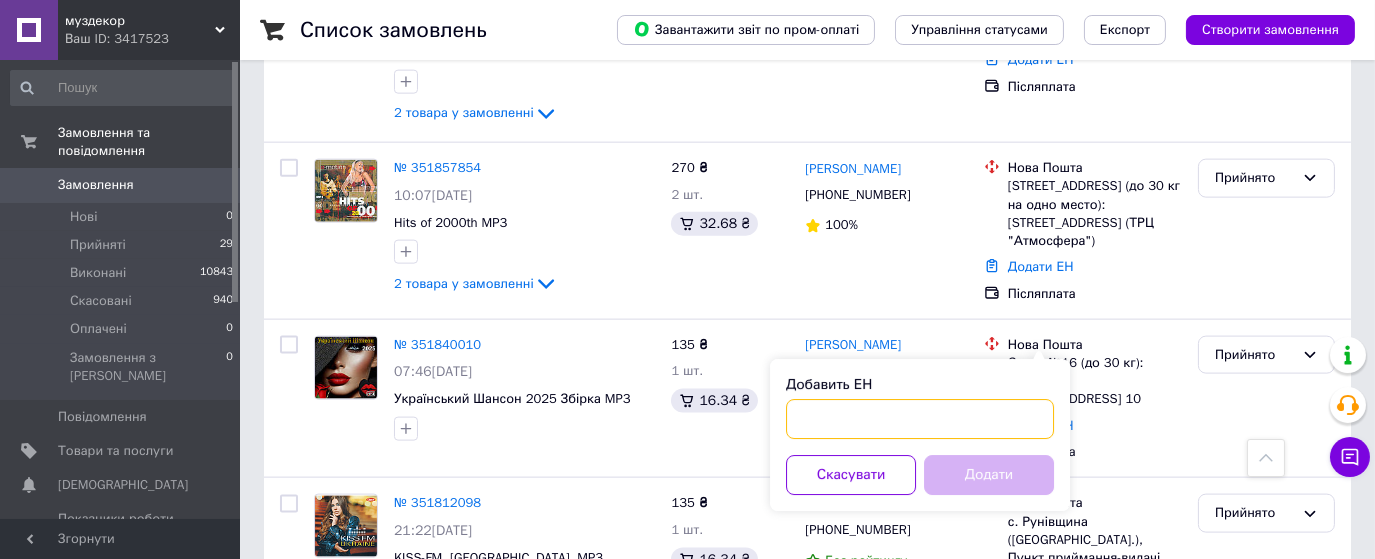 paste on "20451203324634" 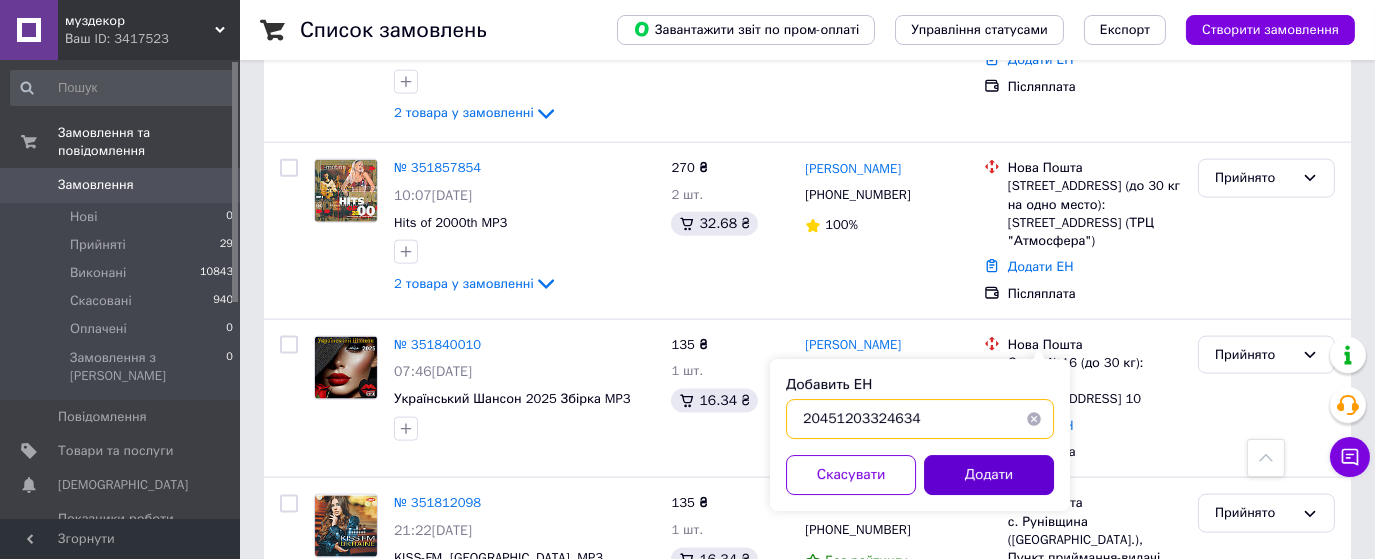 type on "20451203324634" 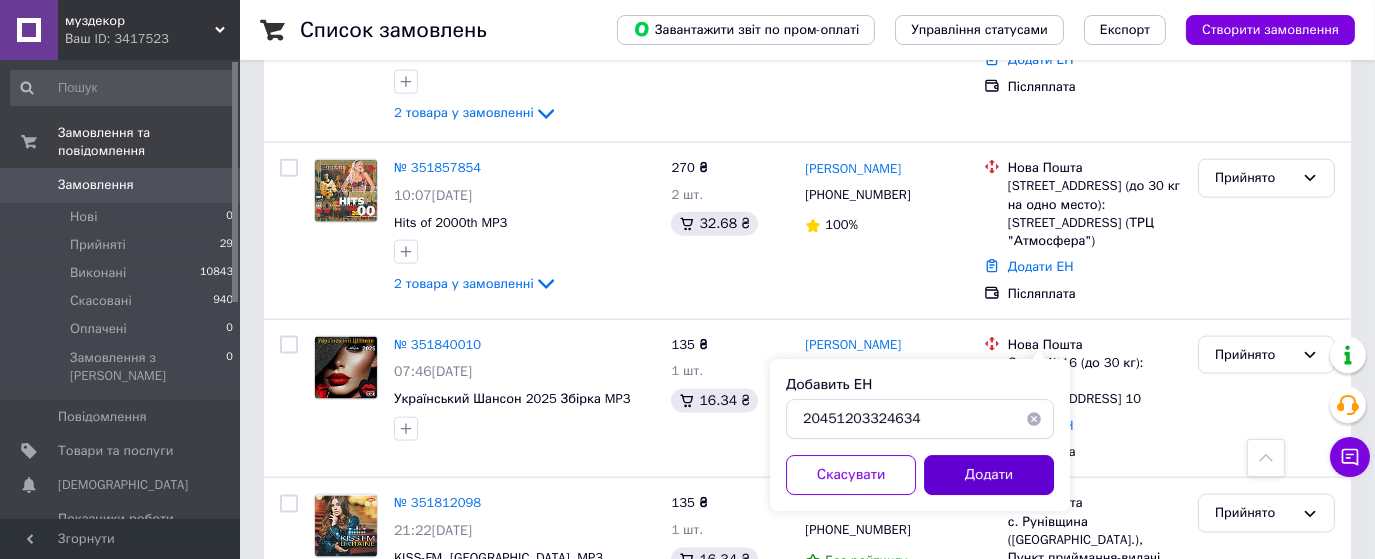 click on "Додати" at bounding box center (989, 475) 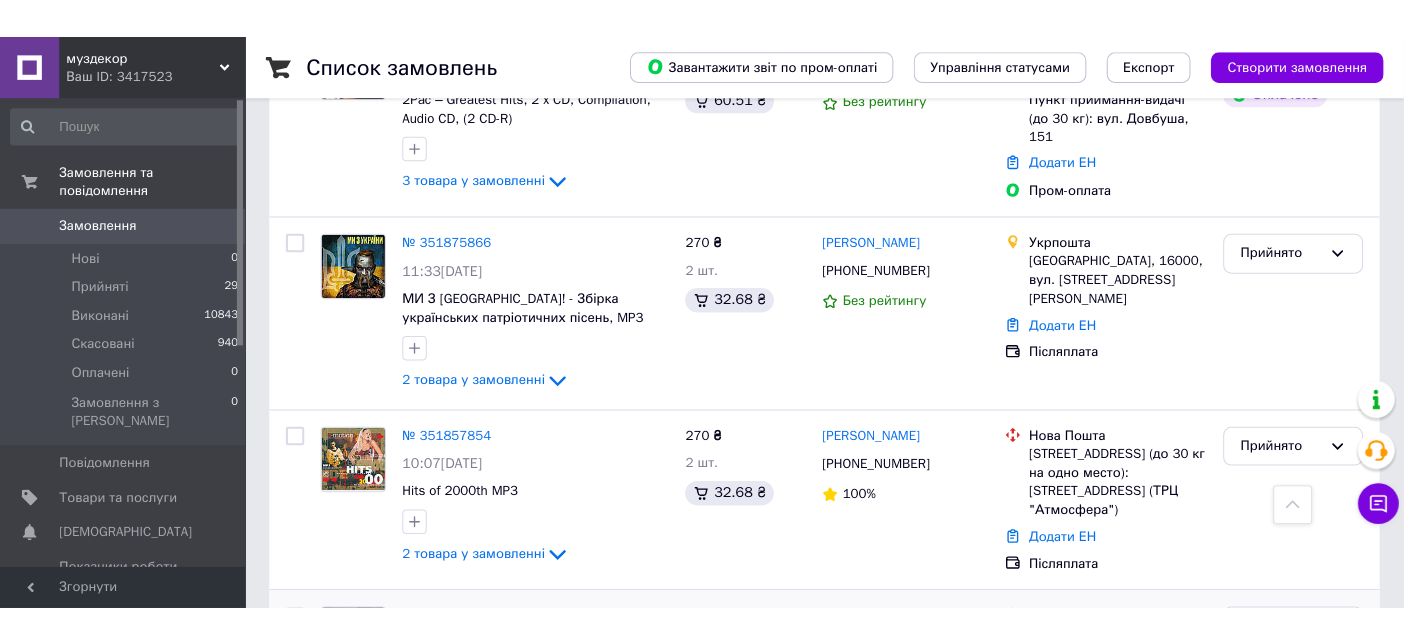 scroll, scrollTop: 4432, scrollLeft: 0, axis: vertical 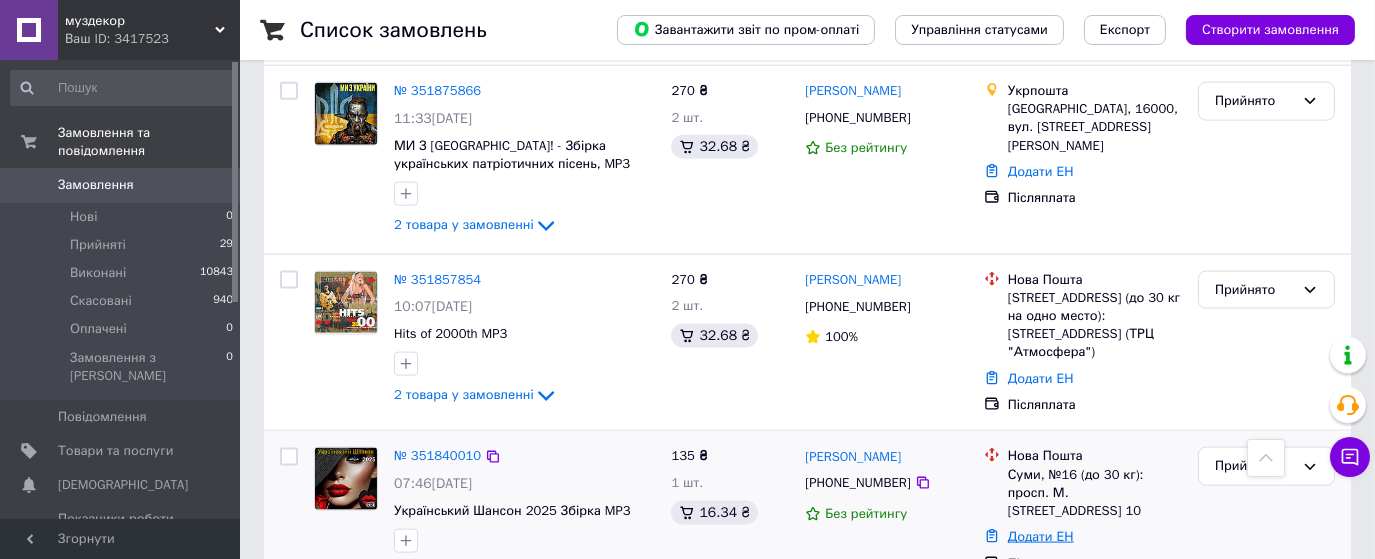 click on "Додати ЕН" at bounding box center [1041, 536] 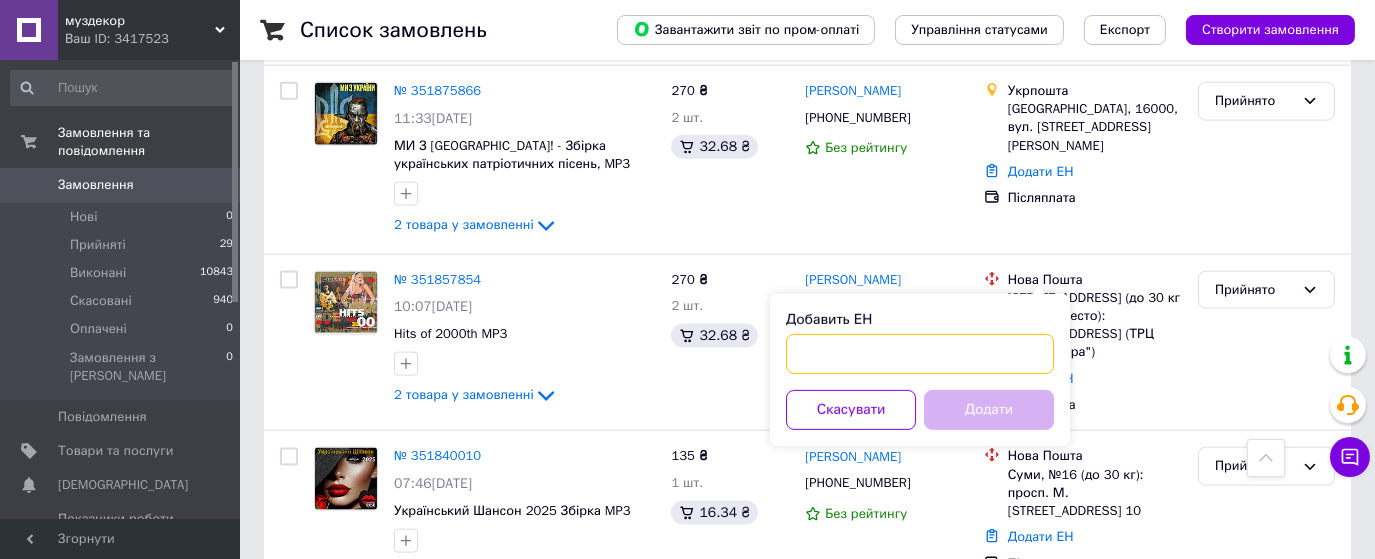 paste on "20451203332440" 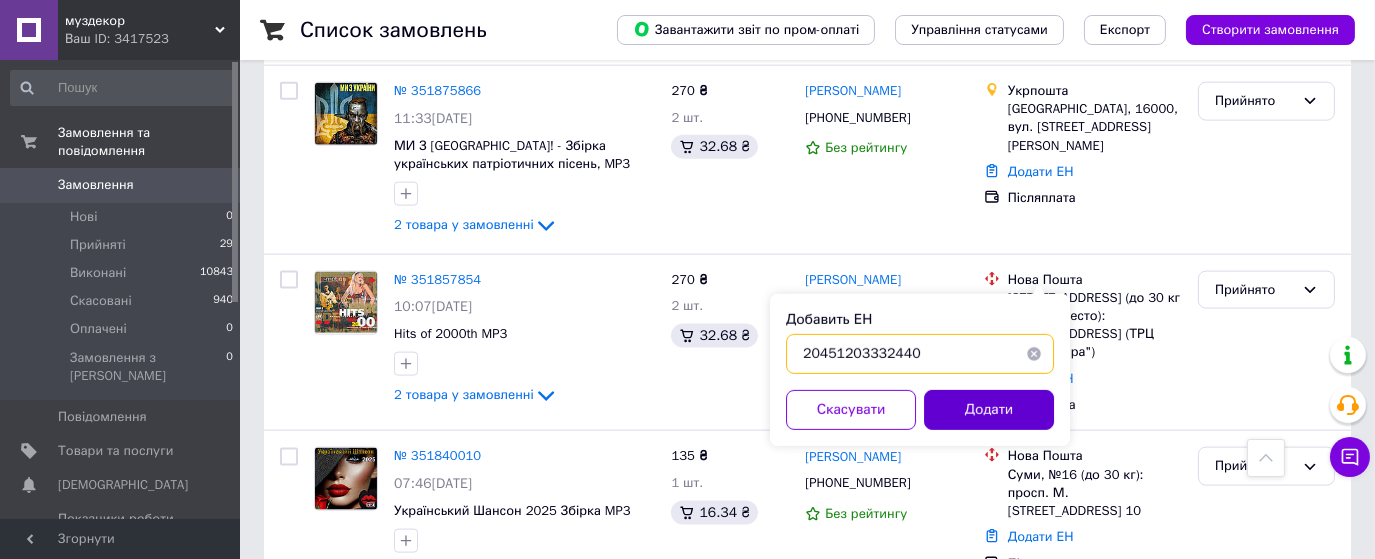 type on "20451203332440" 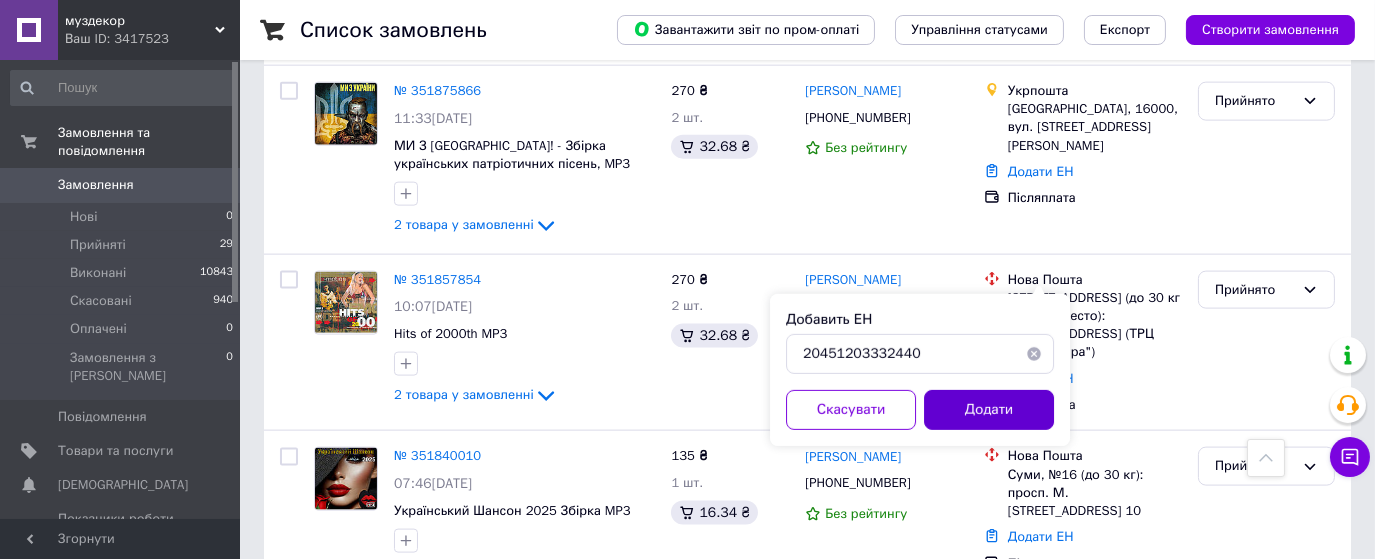 click on "Додати" at bounding box center (989, 410) 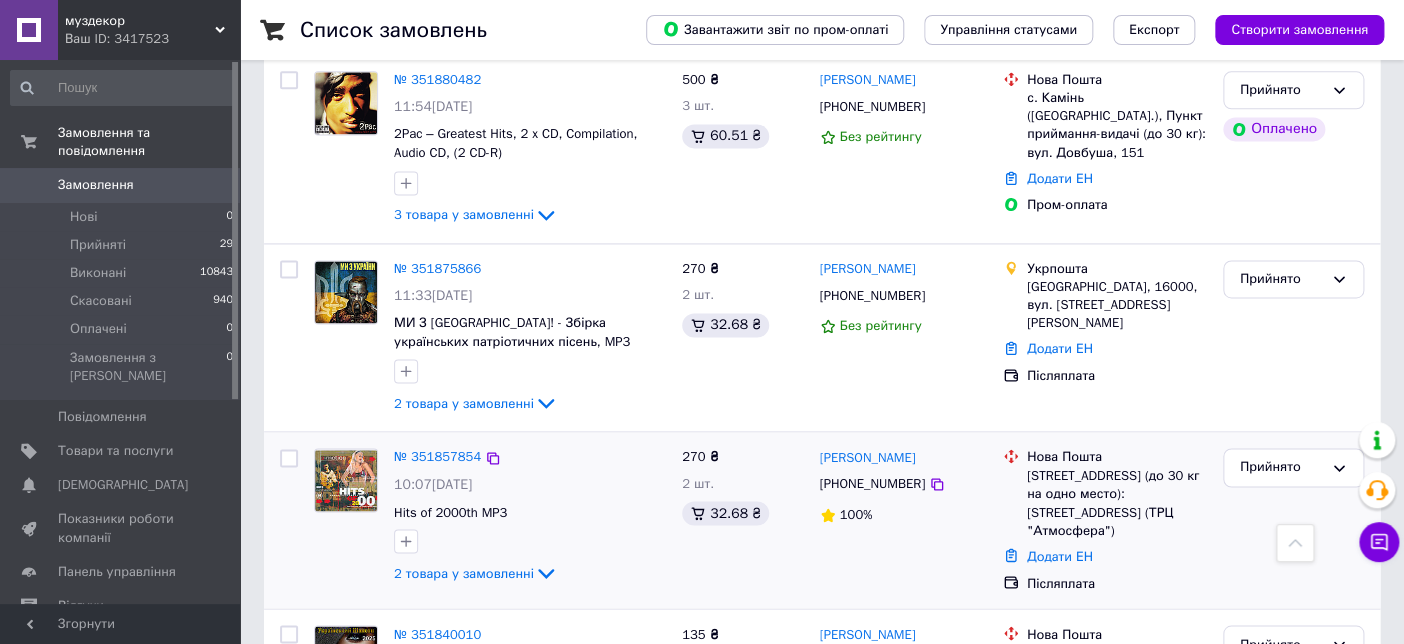 scroll, scrollTop: 4210, scrollLeft: 0, axis: vertical 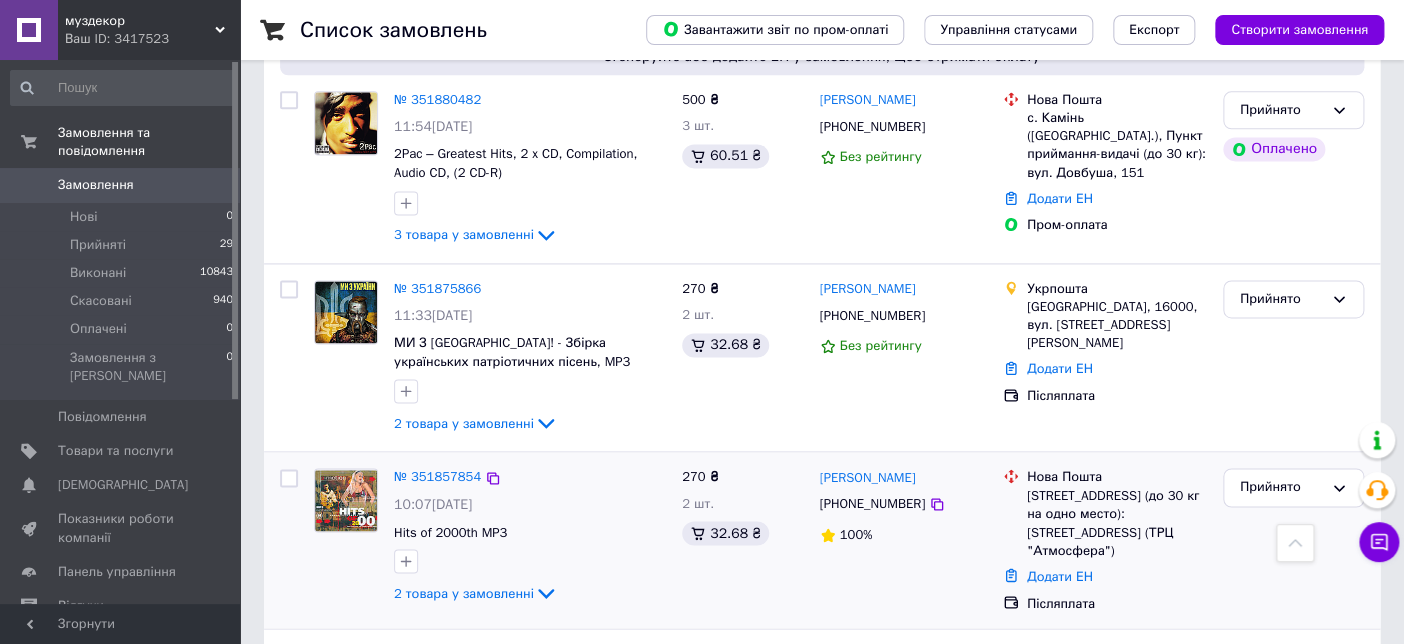 click at bounding box center (346, 500) 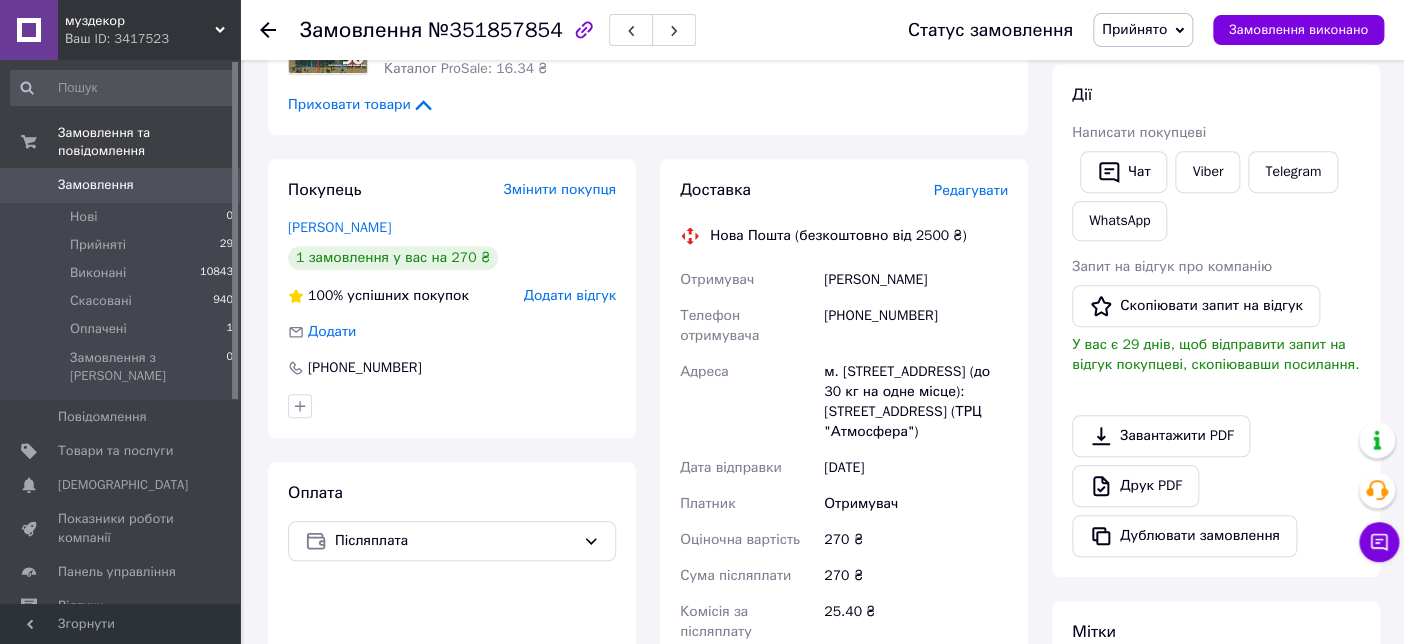 scroll, scrollTop: 333, scrollLeft: 0, axis: vertical 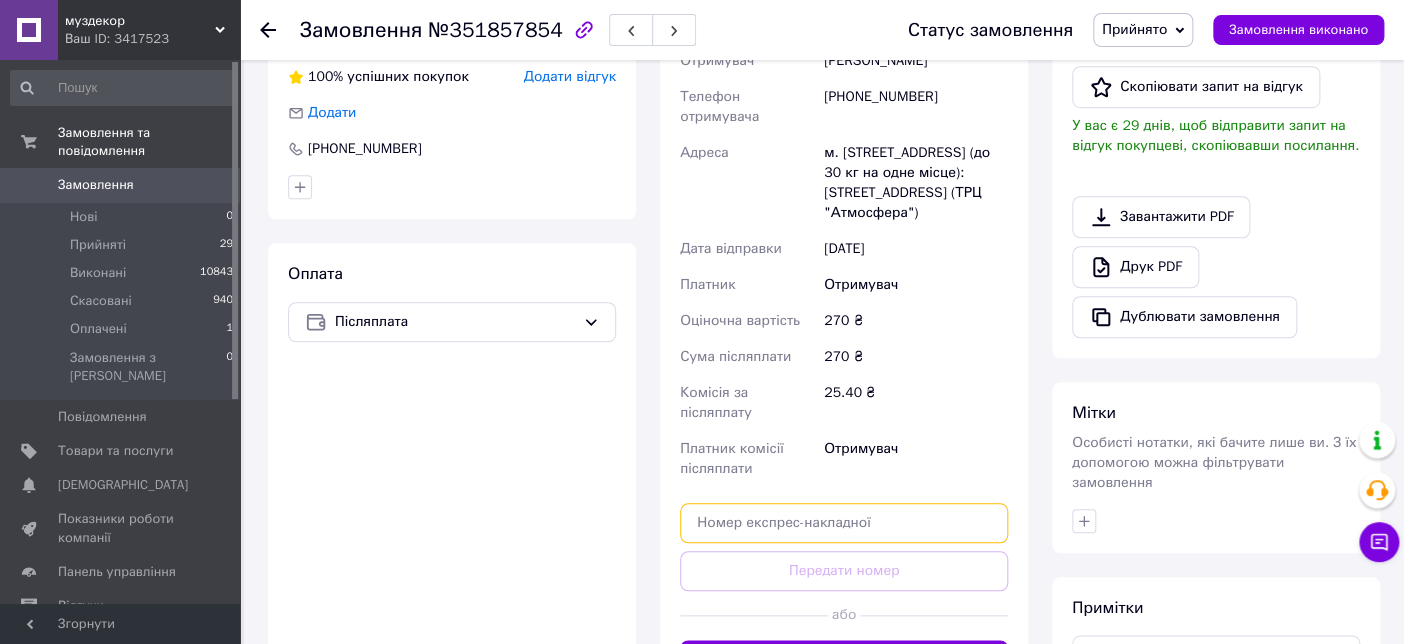 paste on "20451203347309" 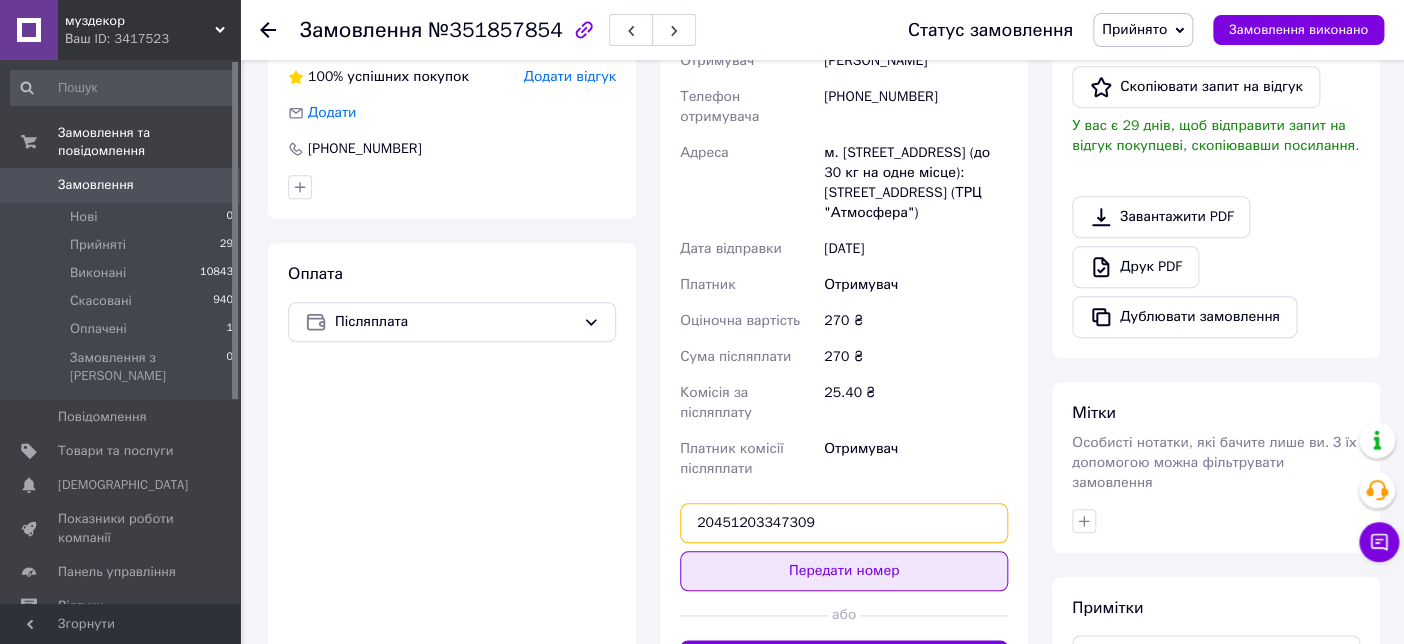 type on "20451203347309" 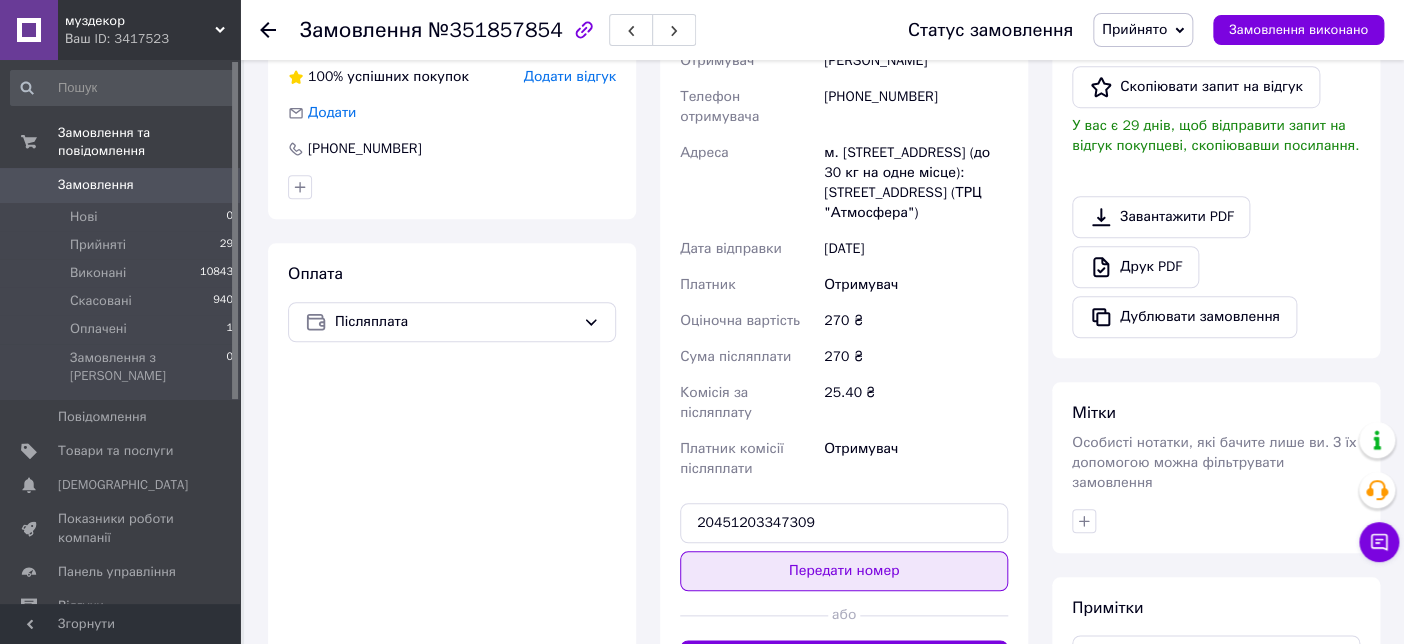 click on "Передати номер" at bounding box center (844, 571) 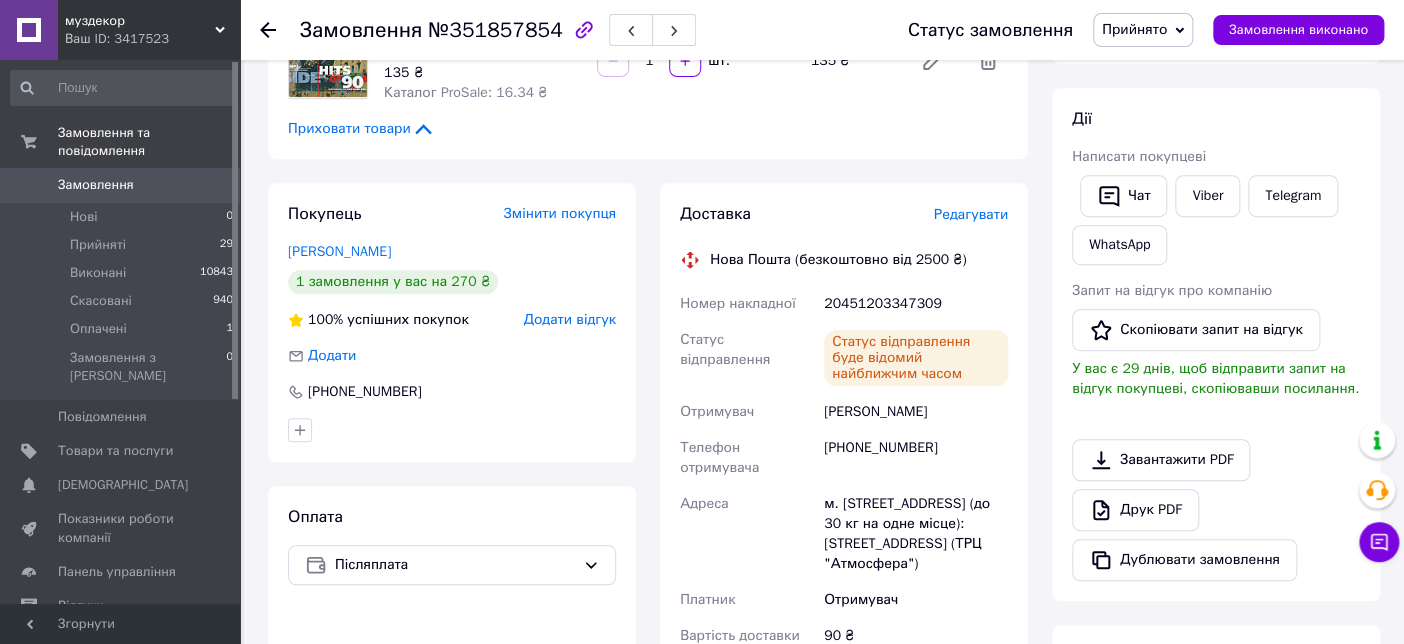 scroll, scrollTop: 333, scrollLeft: 0, axis: vertical 